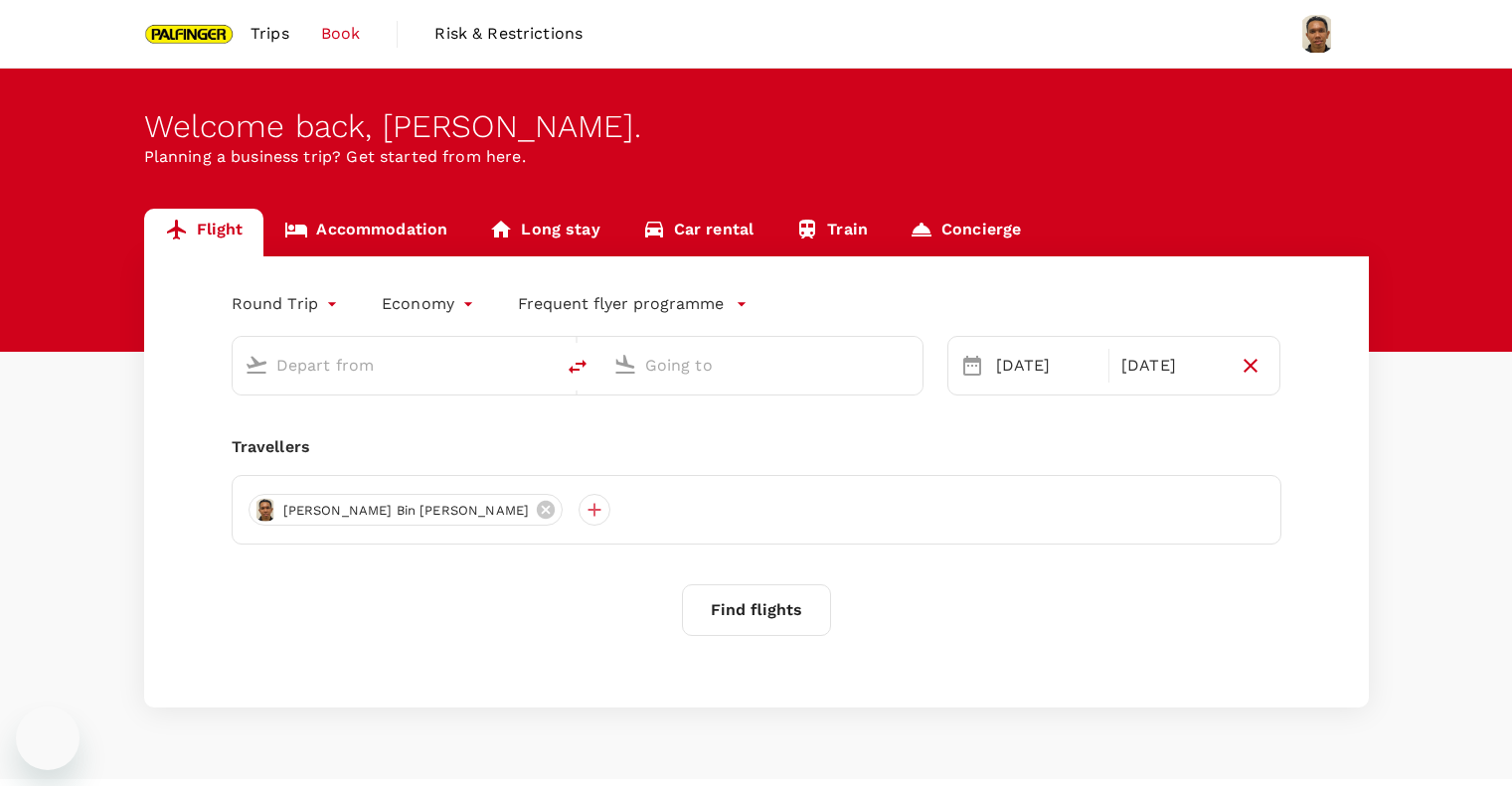 scroll, scrollTop: 0, scrollLeft: 0, axis: both 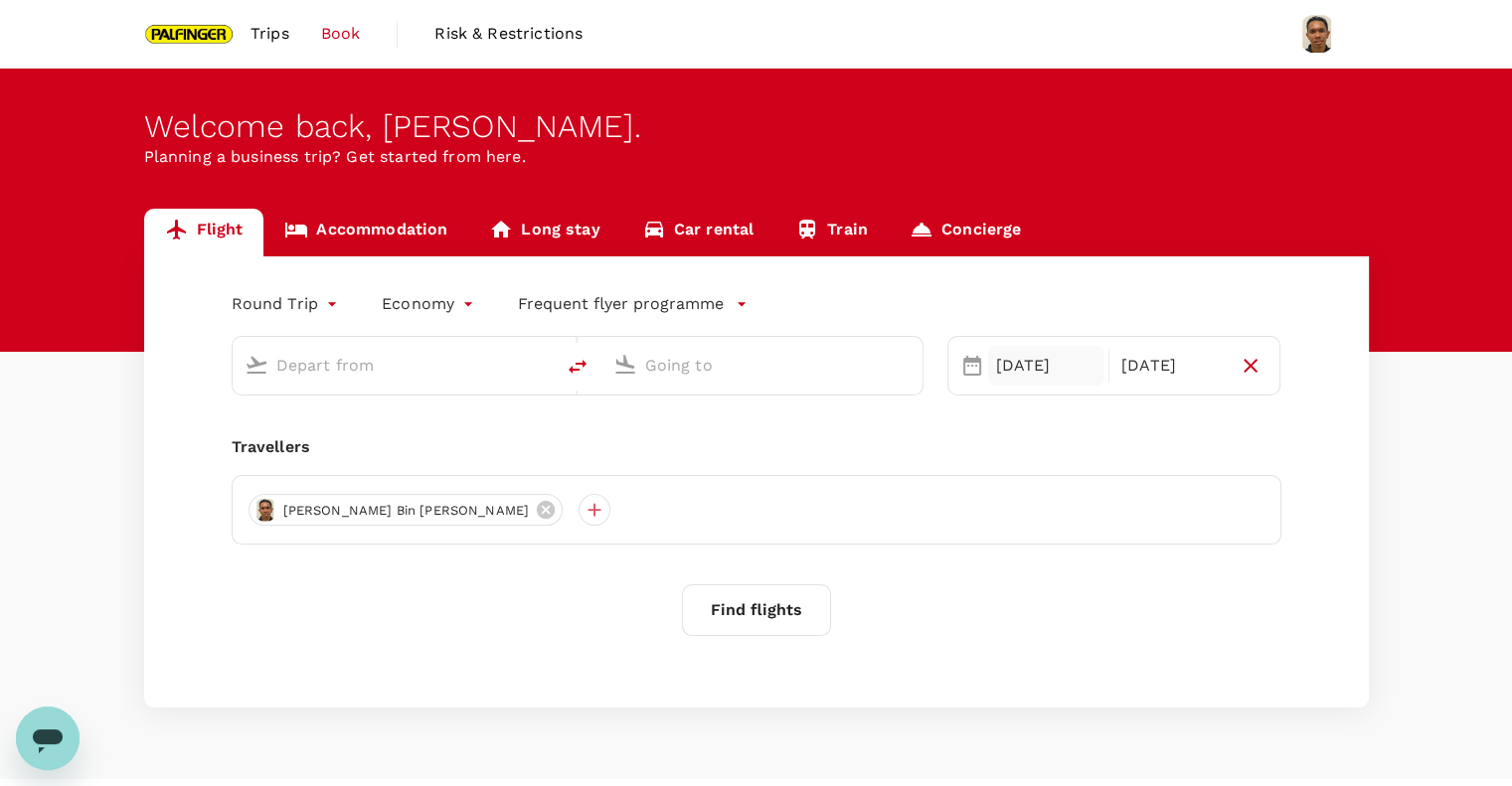 click on "[DATE]" at bounding box center [1046, 366] 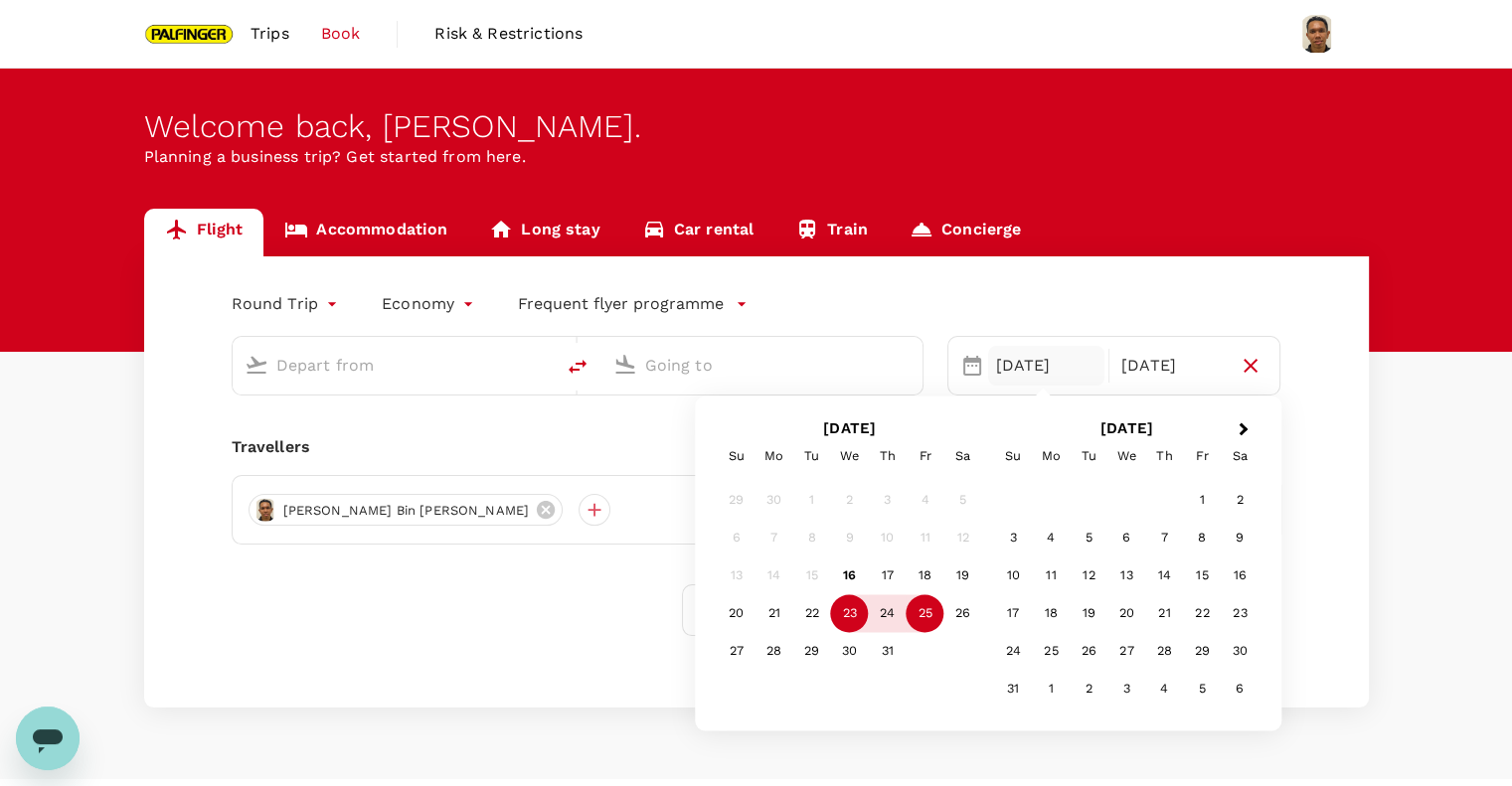 type on "Singapore Changi (SIN)" 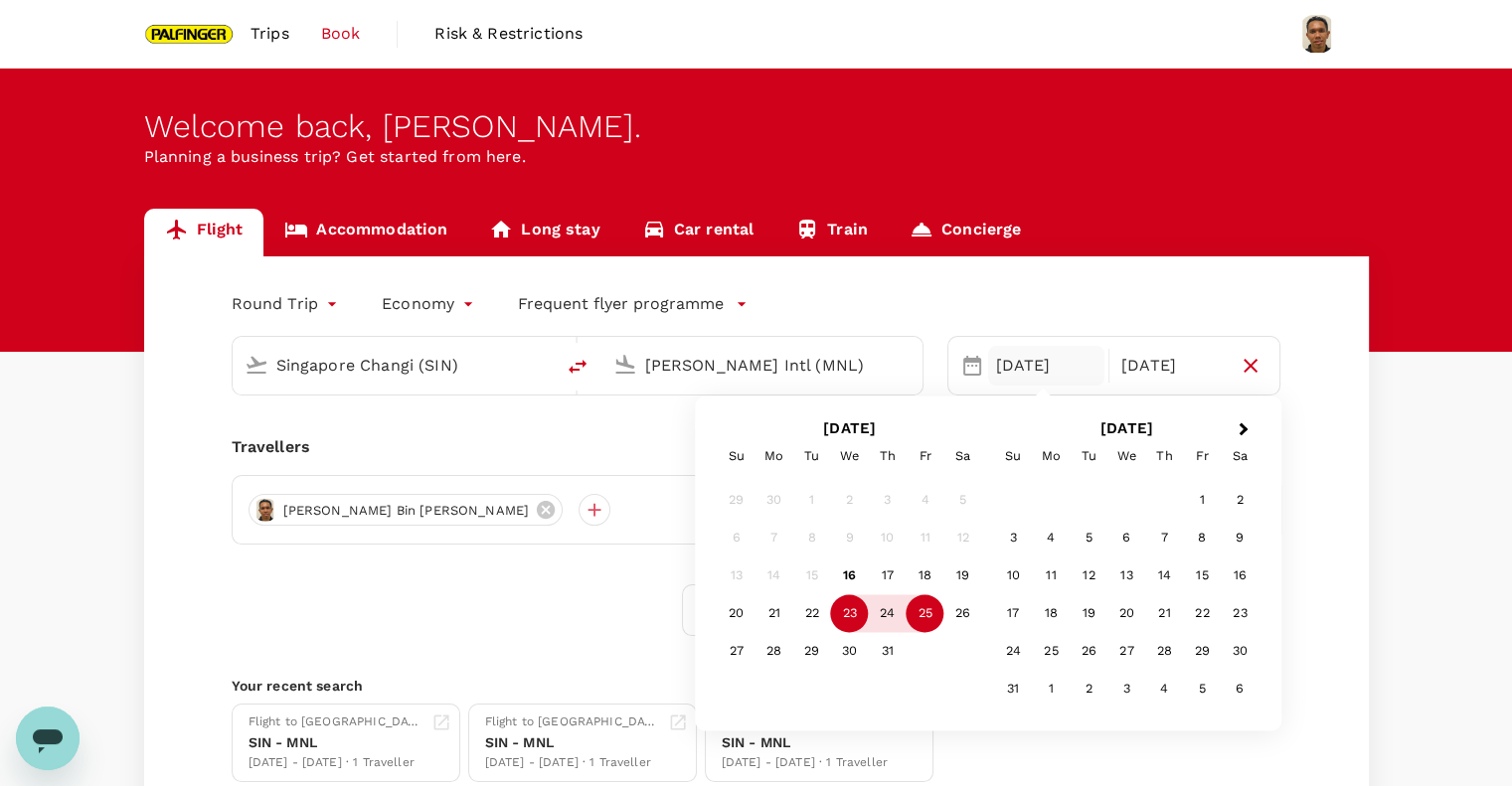 type 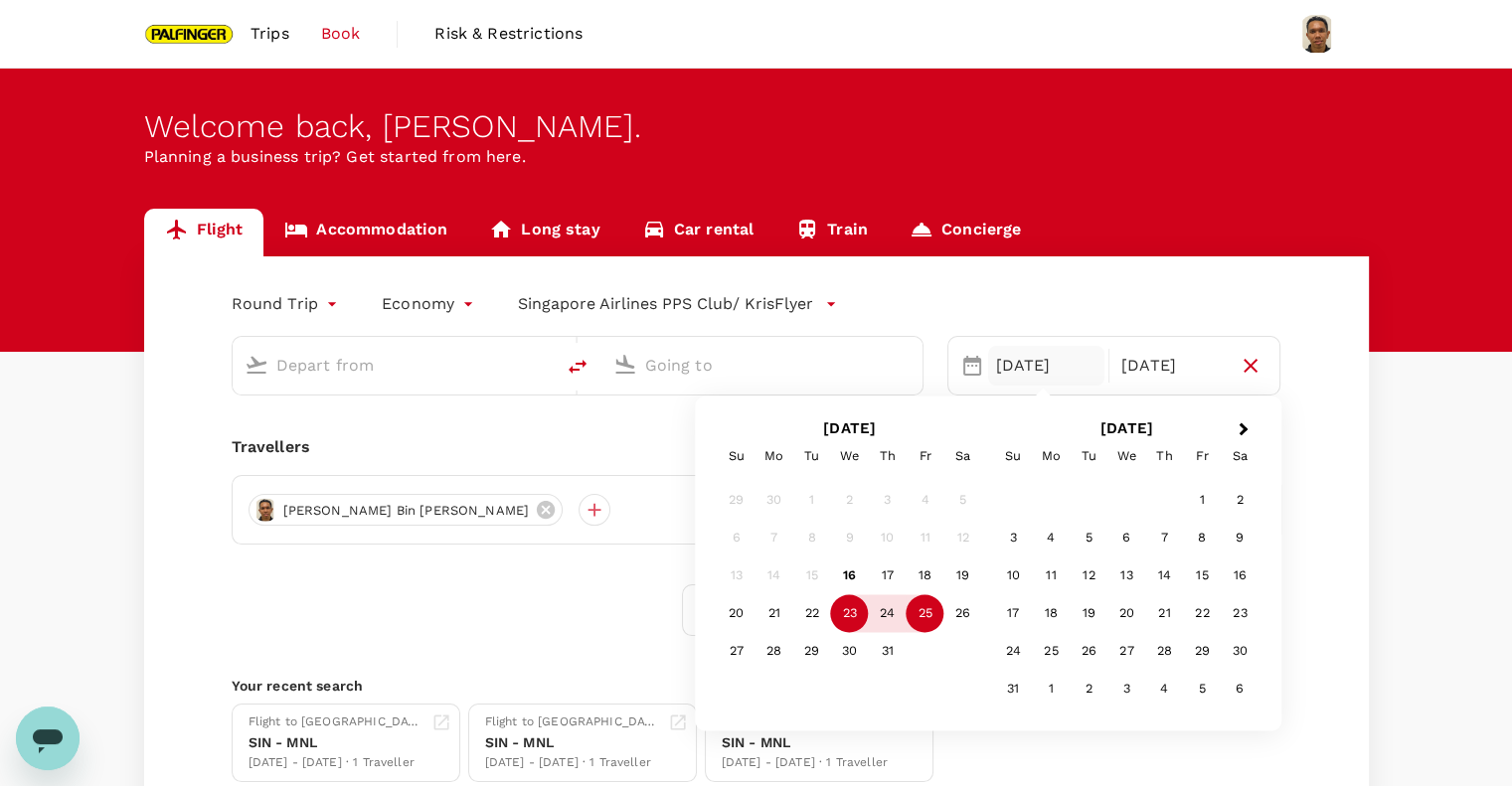 type on "Singapore Changi (SIN)" 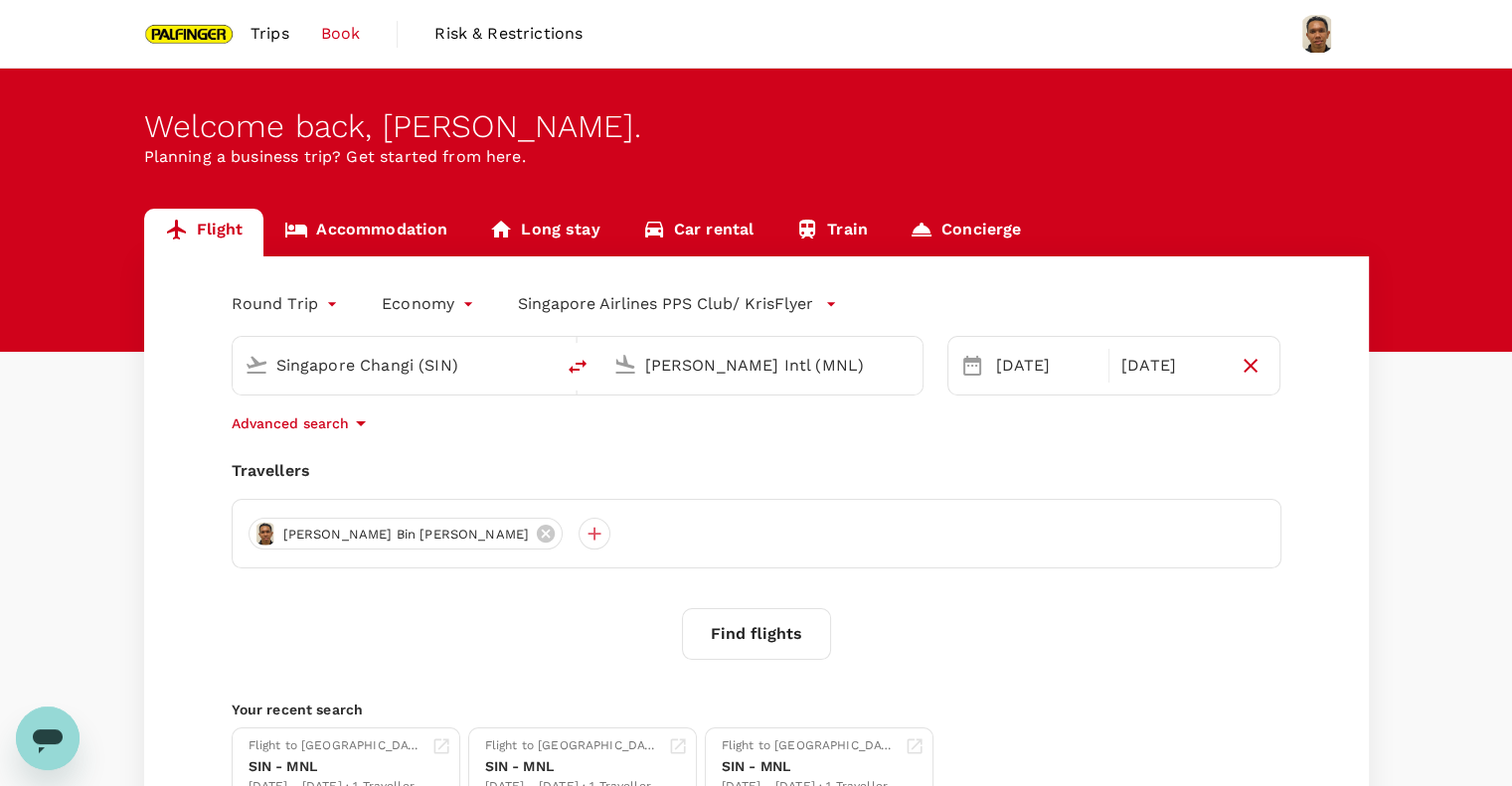 click on "Round Trip roundtrip Economy economy Singapore Airlines PPS Club/ KrisFlyer" at bounding box center [737, 300] 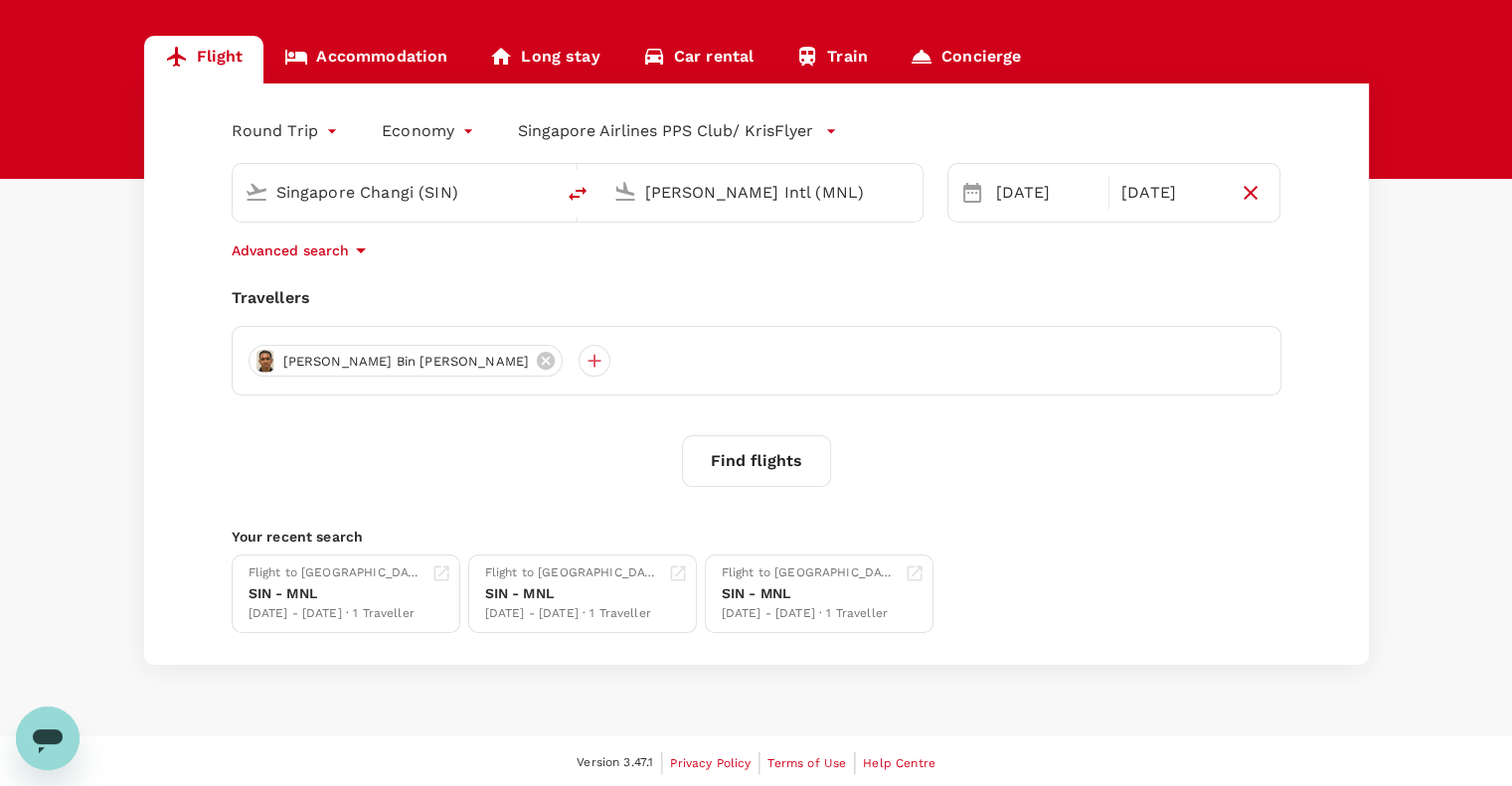 scroll, scrollTop: 175, scrollLeft: 0, axis: vertical 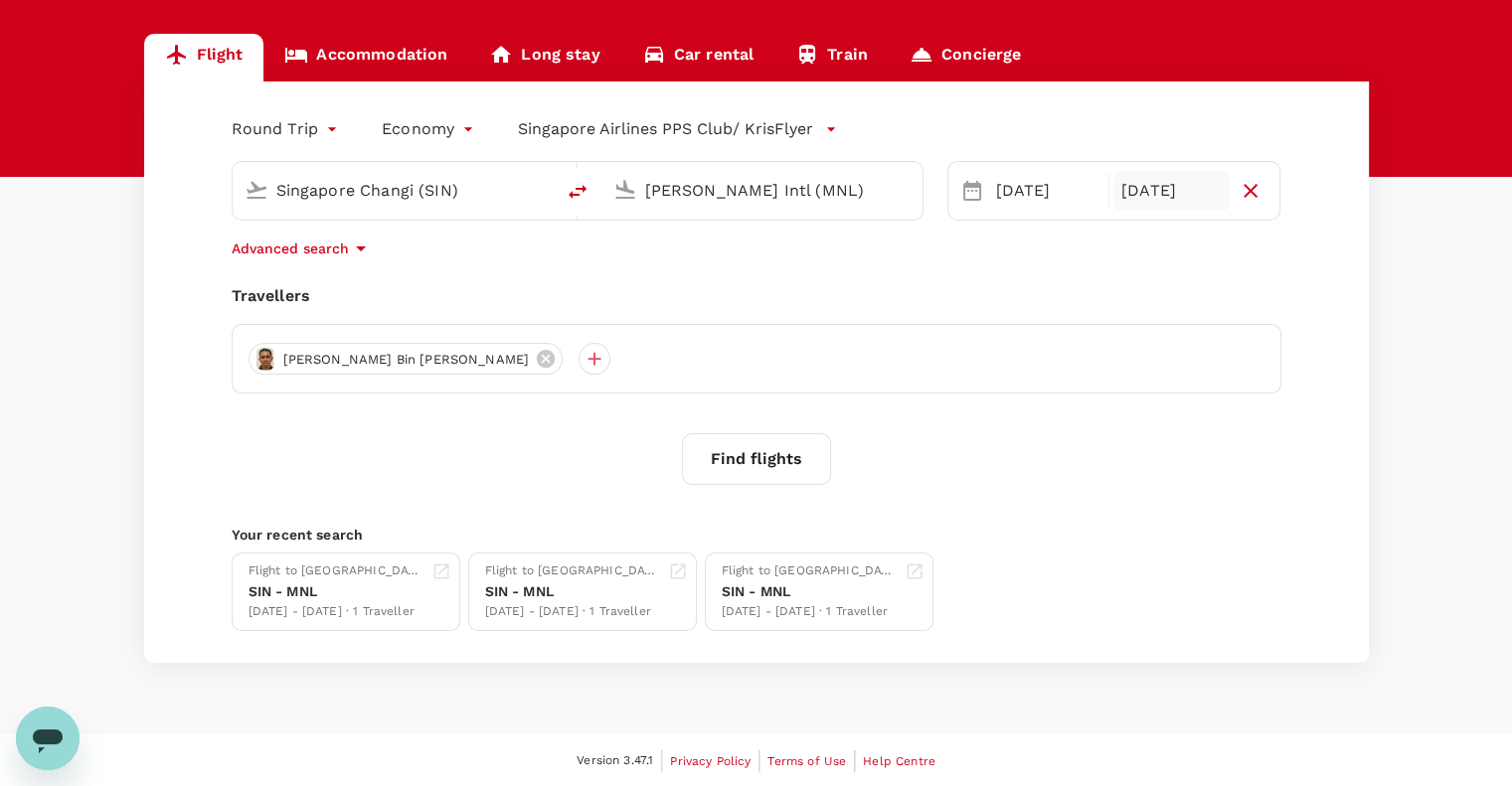 click on "[DATE]" at bounding box center (1171, 191) 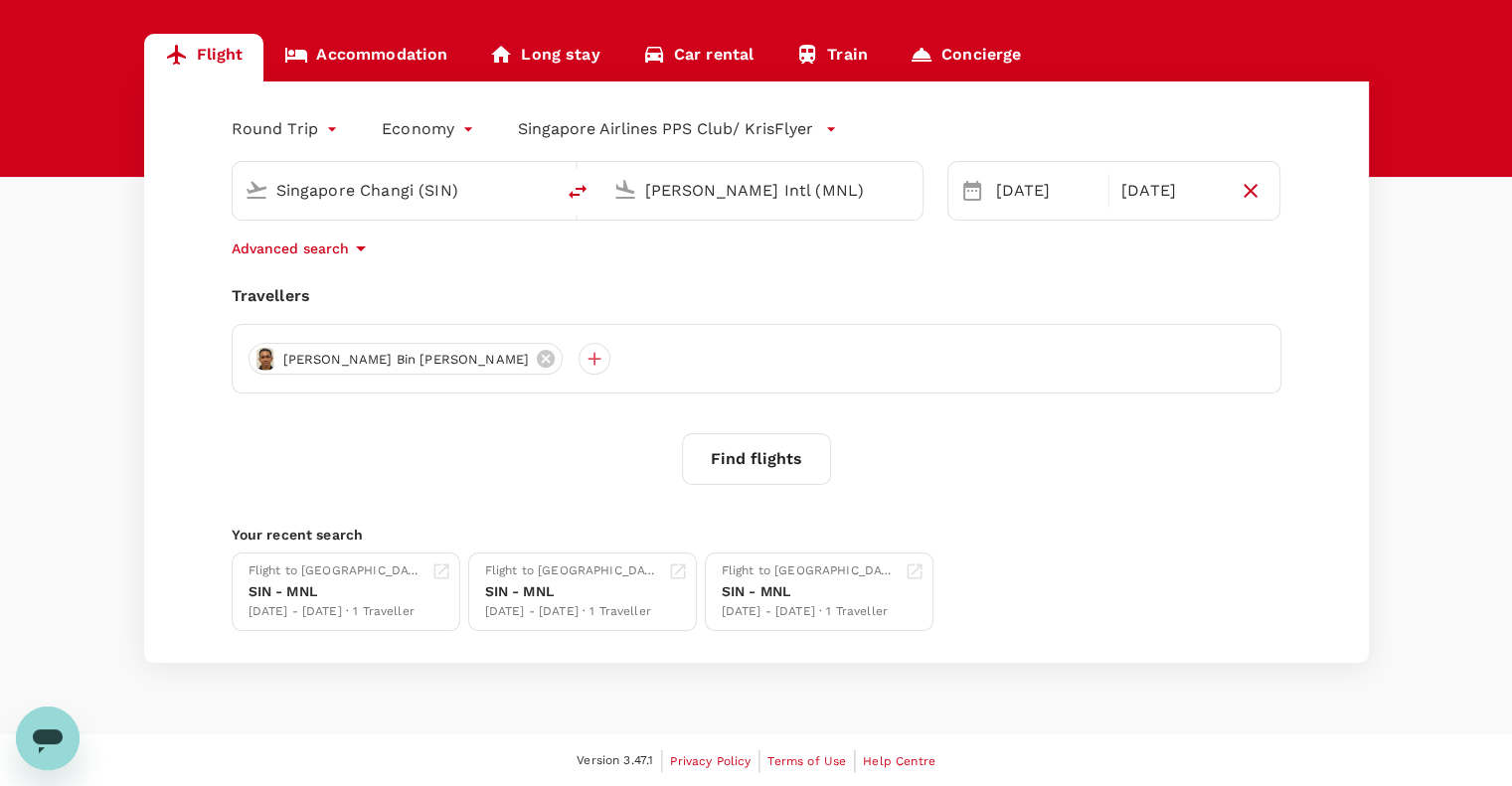 click on "Find flights" at bounding box center [756, 459] 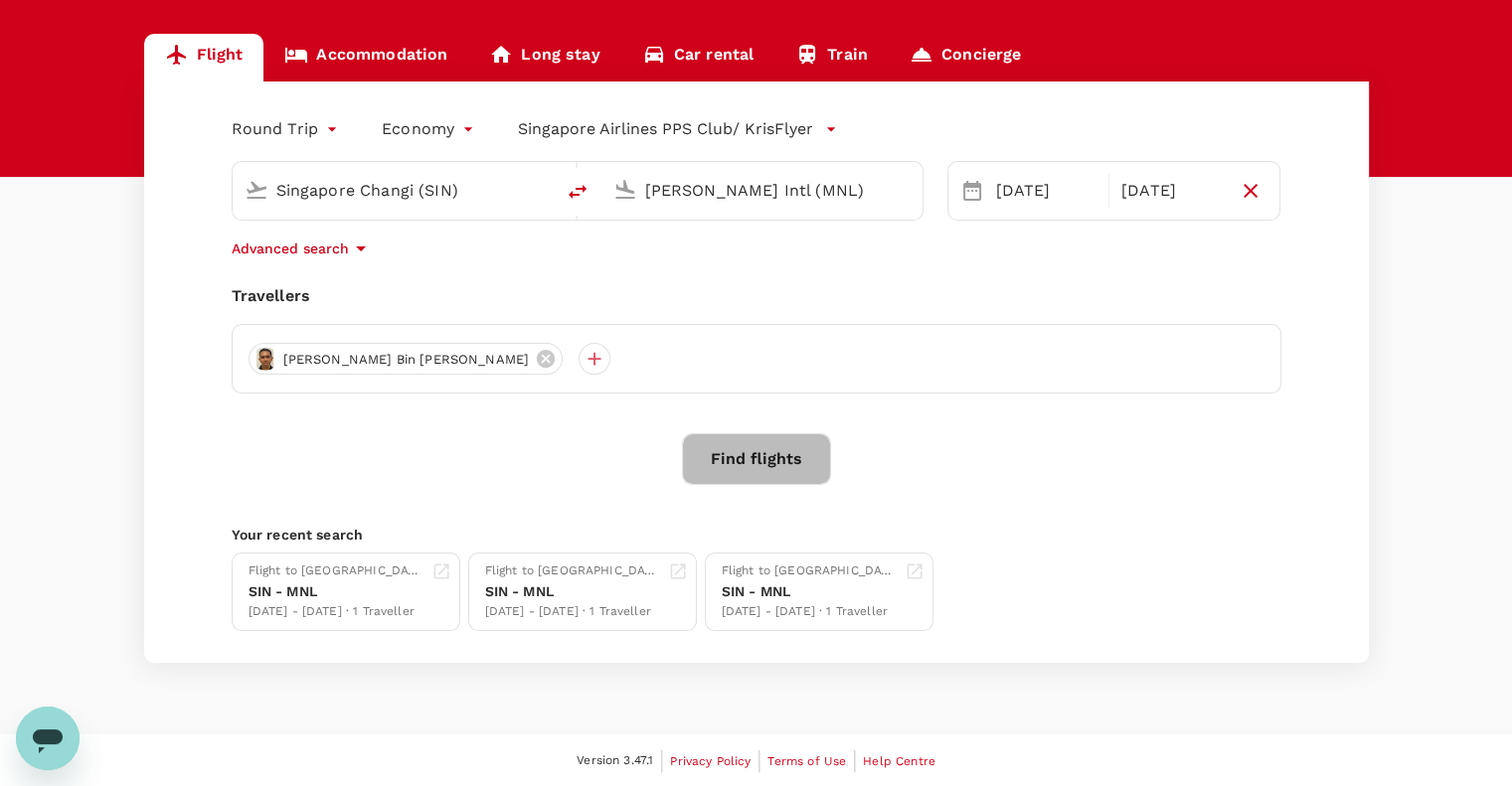 click on "Find flights" at bounding box center [756, 459] 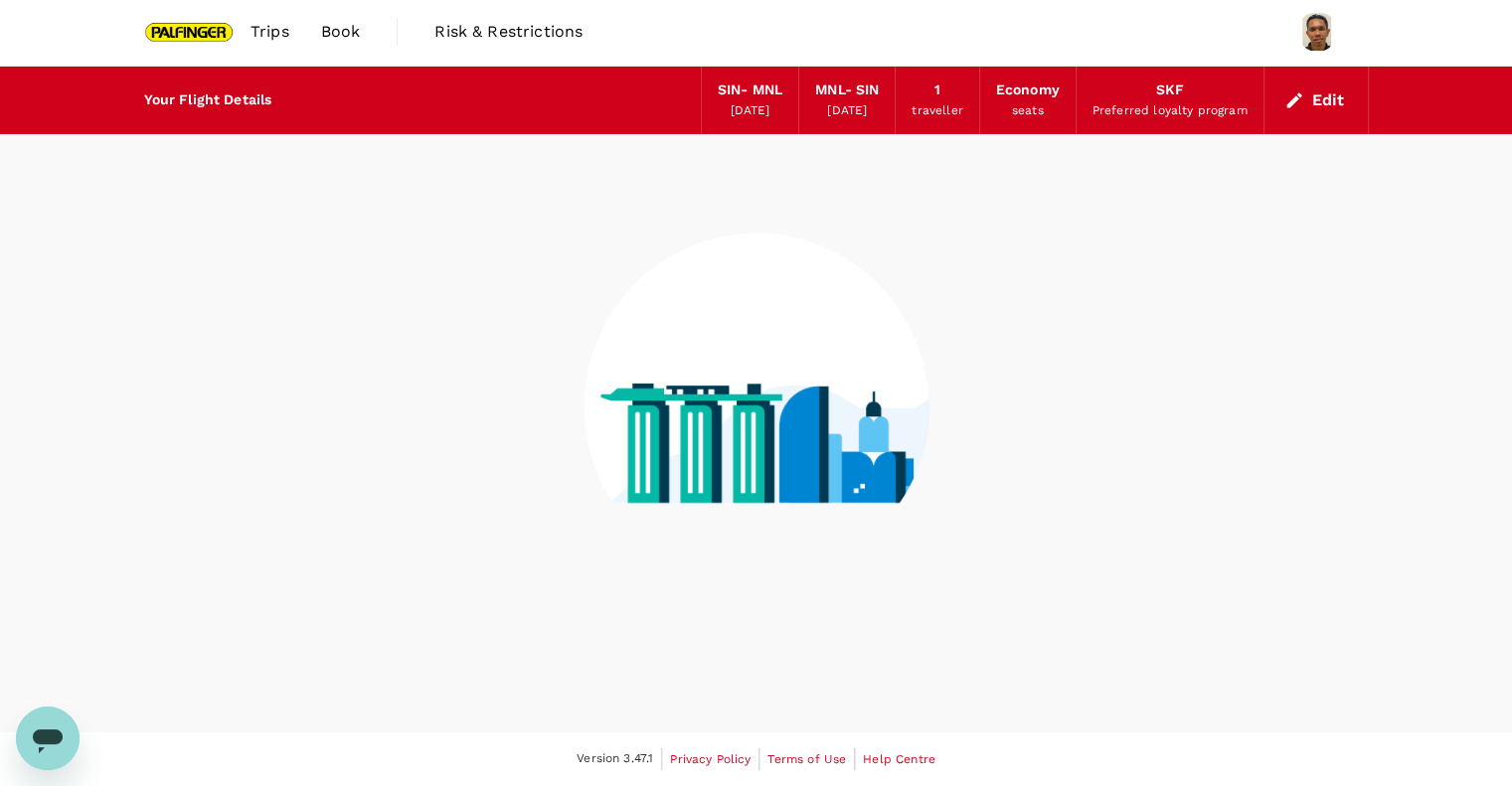 scroll, scrollTop: 0, scrollLeft: 0, axis: both 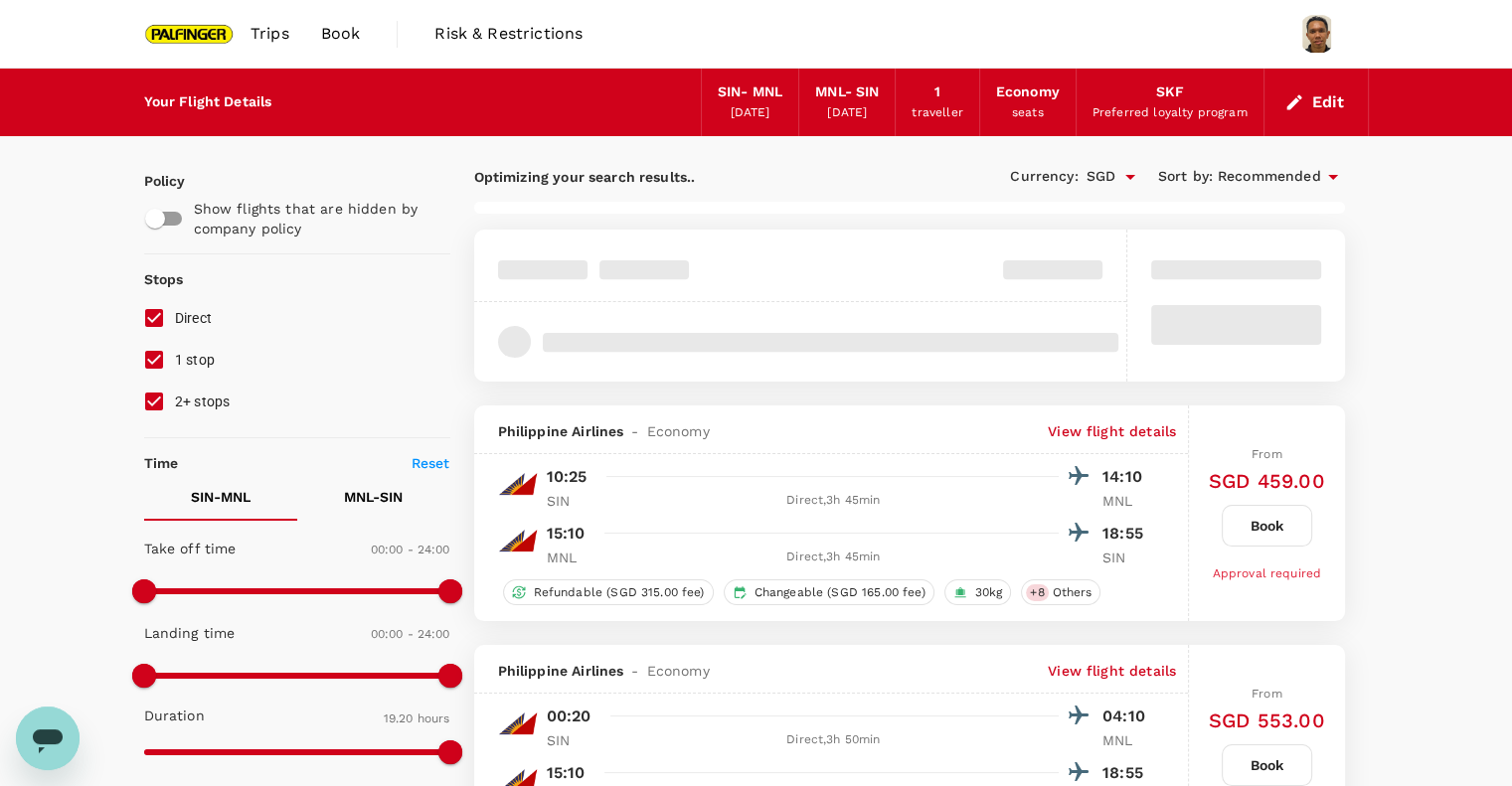 drag, startPoint x: 155, startPoint y: 366, endPoint x: 157, endPoint y: 392, distance: 26.07681 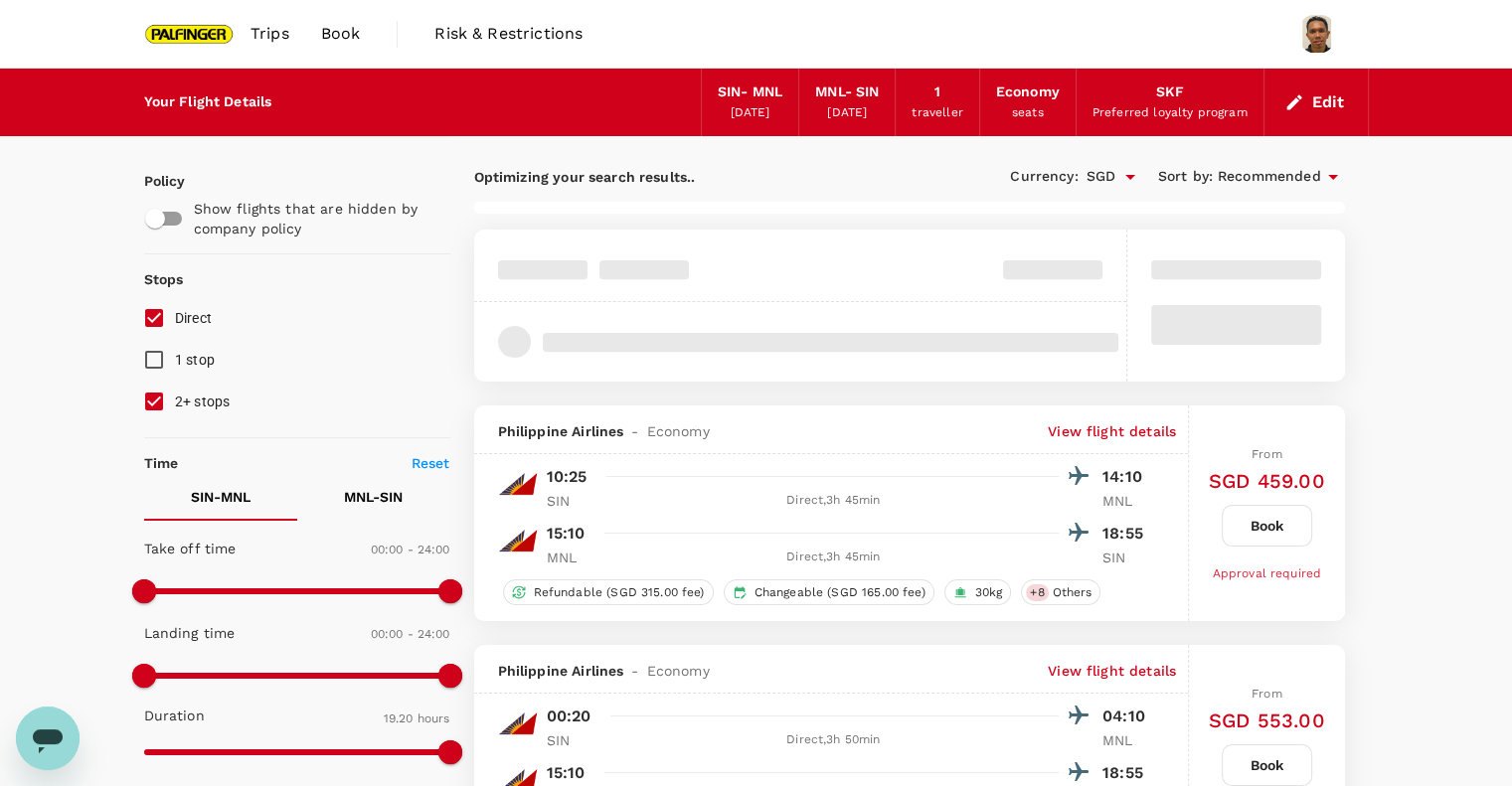 click on "2+ stops" at bounding box center [154, 401] 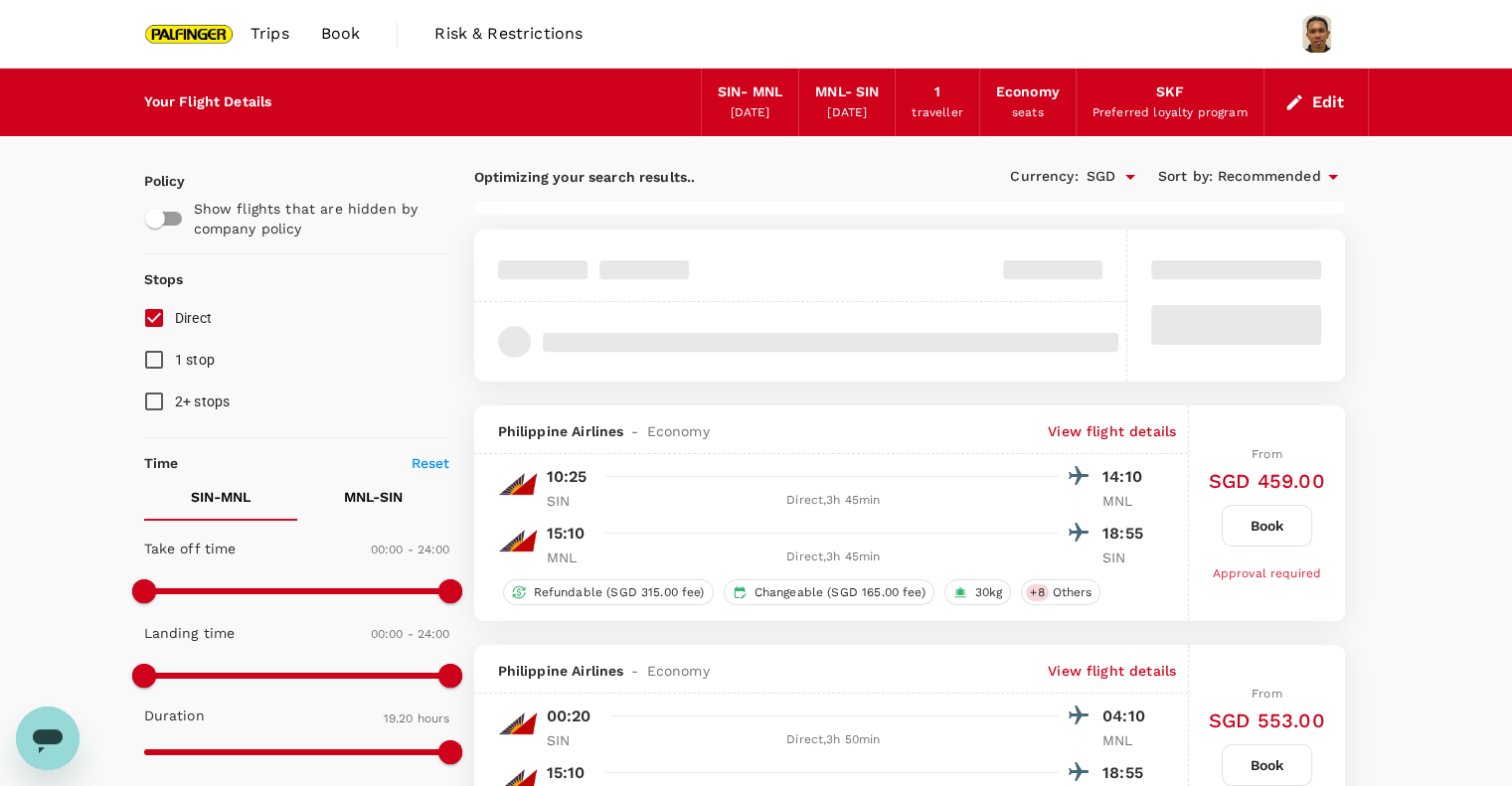 type on "SGD" 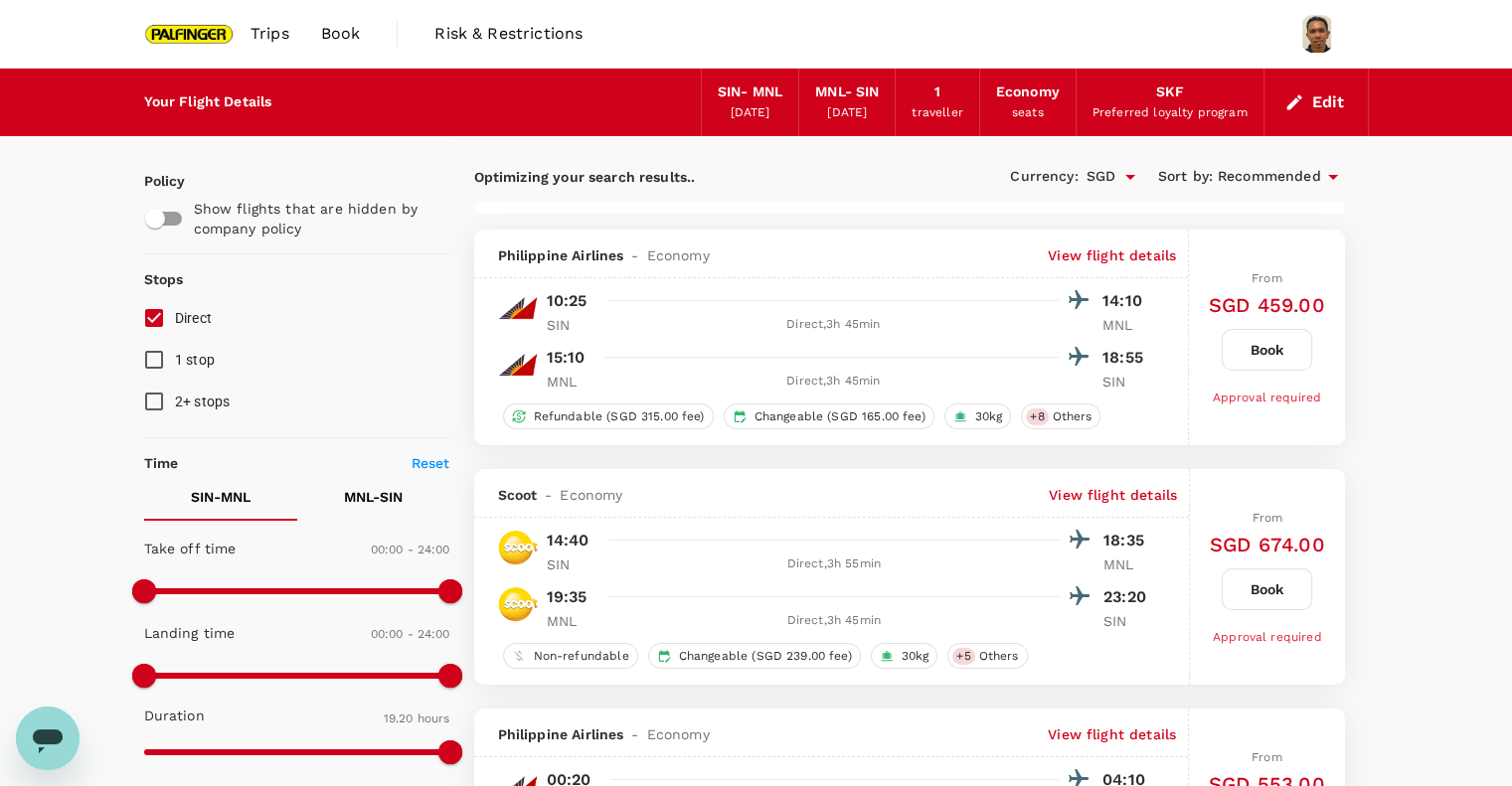 type on "1205" 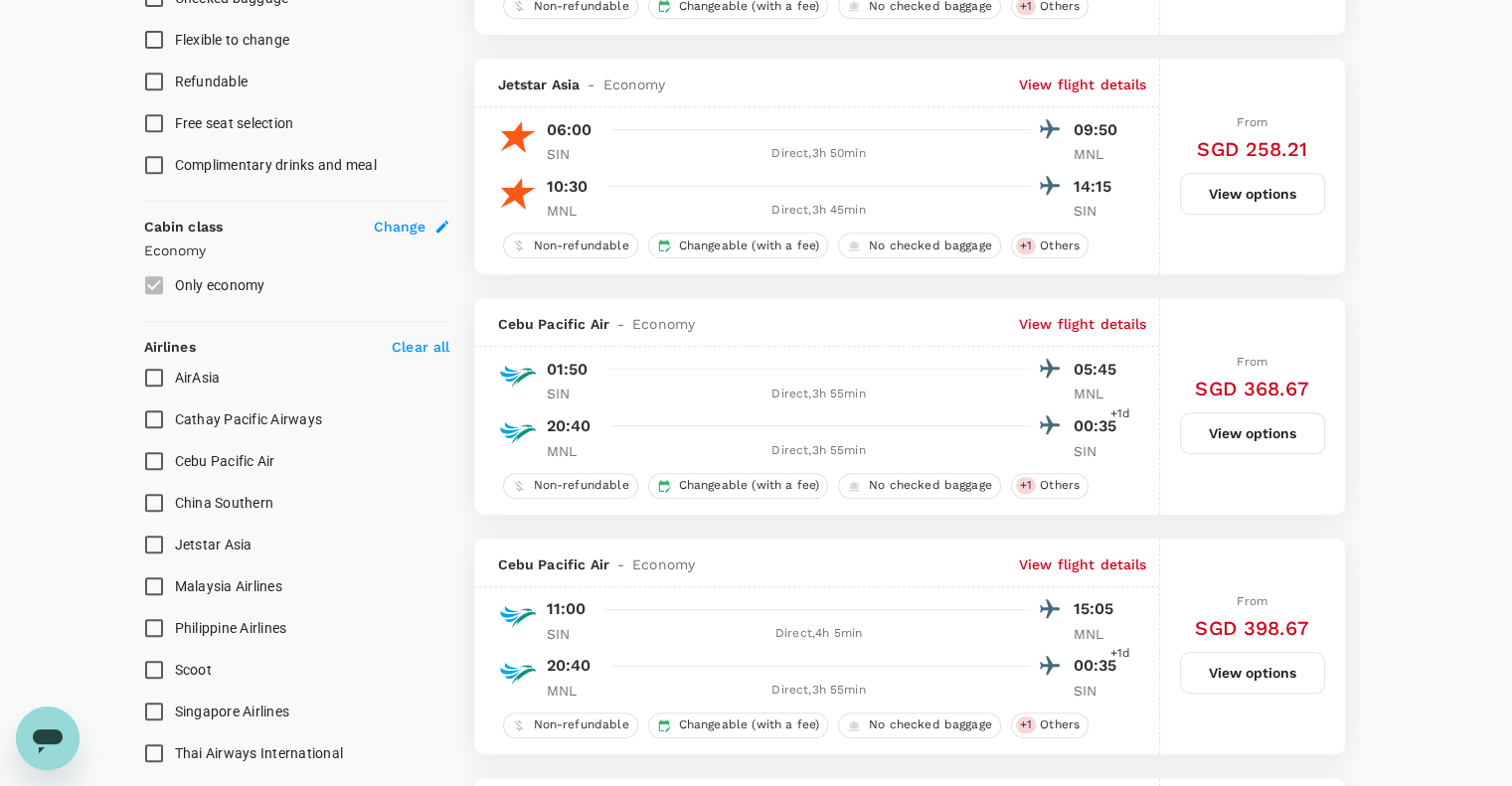 scroll, scrollTop: 927, scrollLeft: 0, axis: vertical 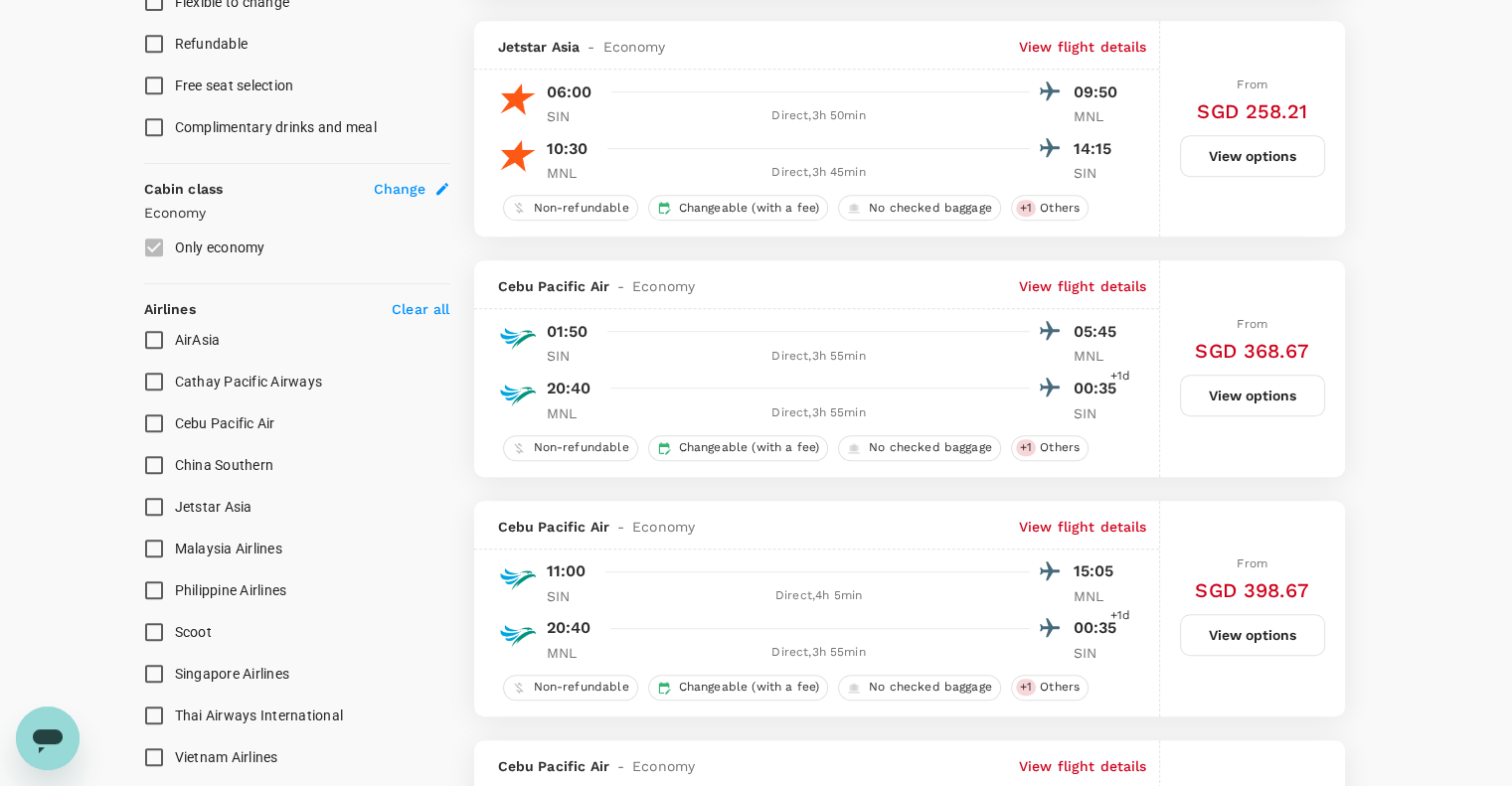 click on "Singapore Airlines" at bounding box center [154, 674] 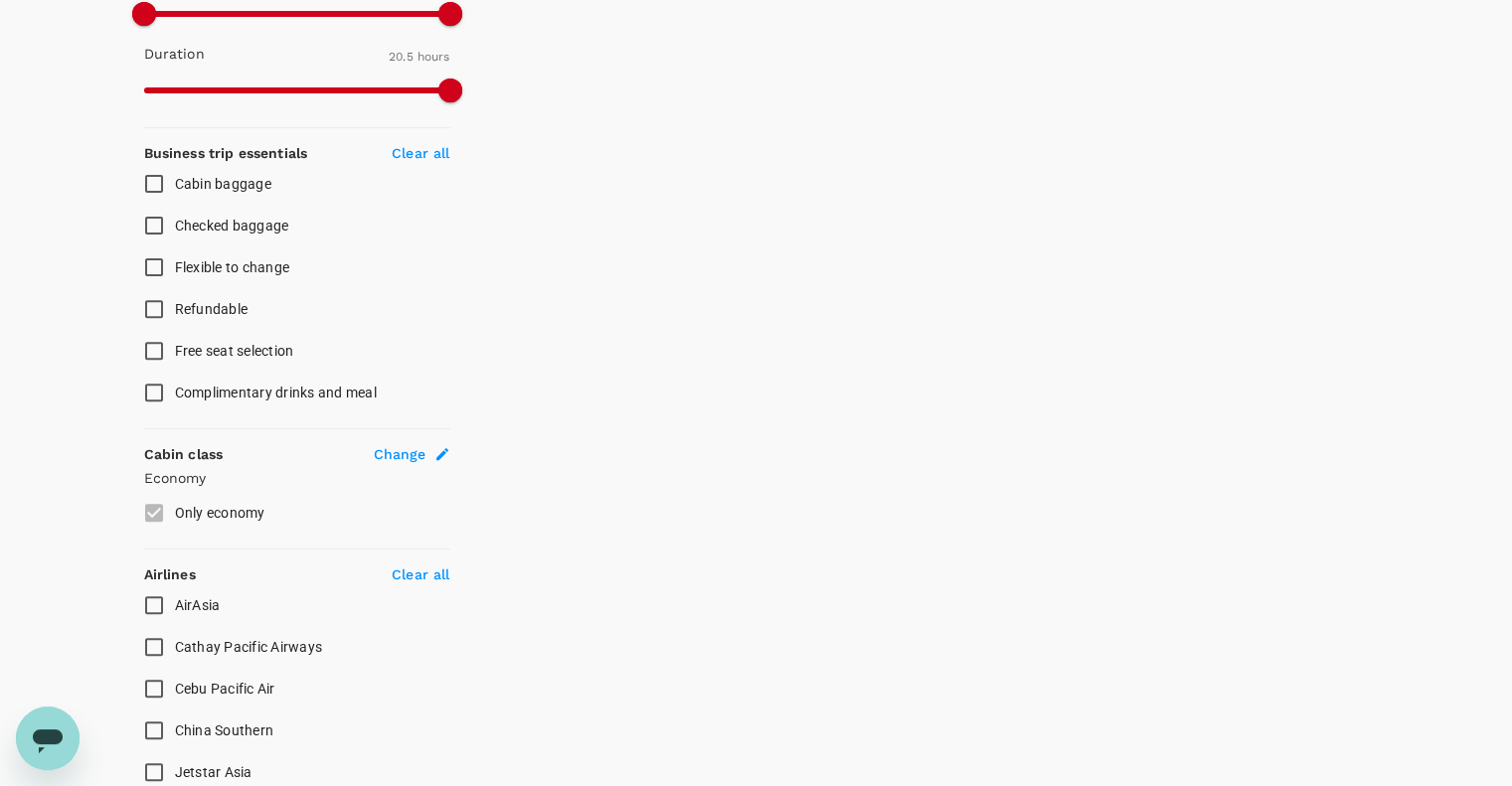 scroll, scrollTop: 1100, scrollLeft: 0, axis: vertical 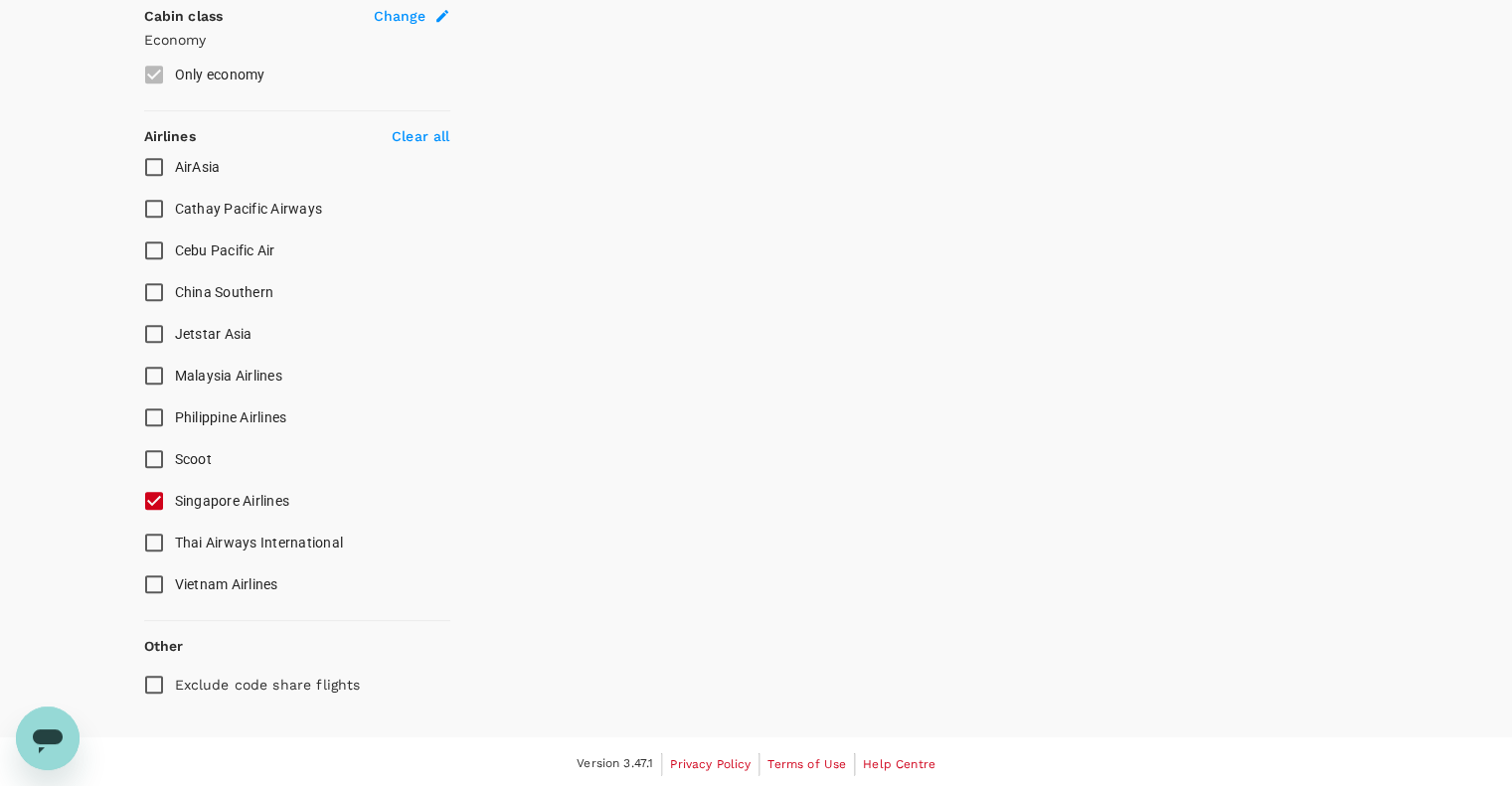click on "Exclude code share flights" at bounding box center (154, 685) 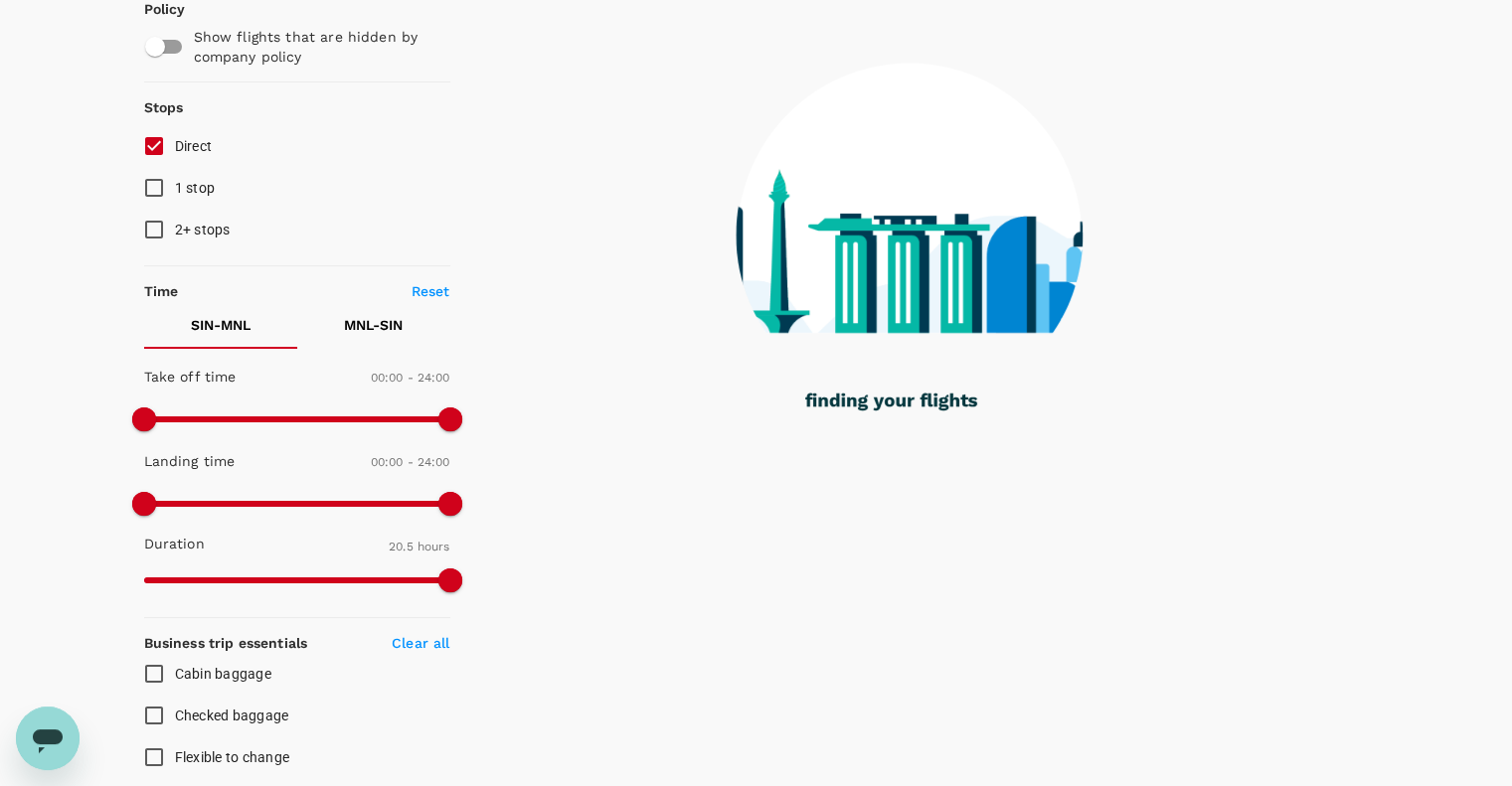 scroll, scrollTop: 40, scrollLeft: 0, axis: vertical 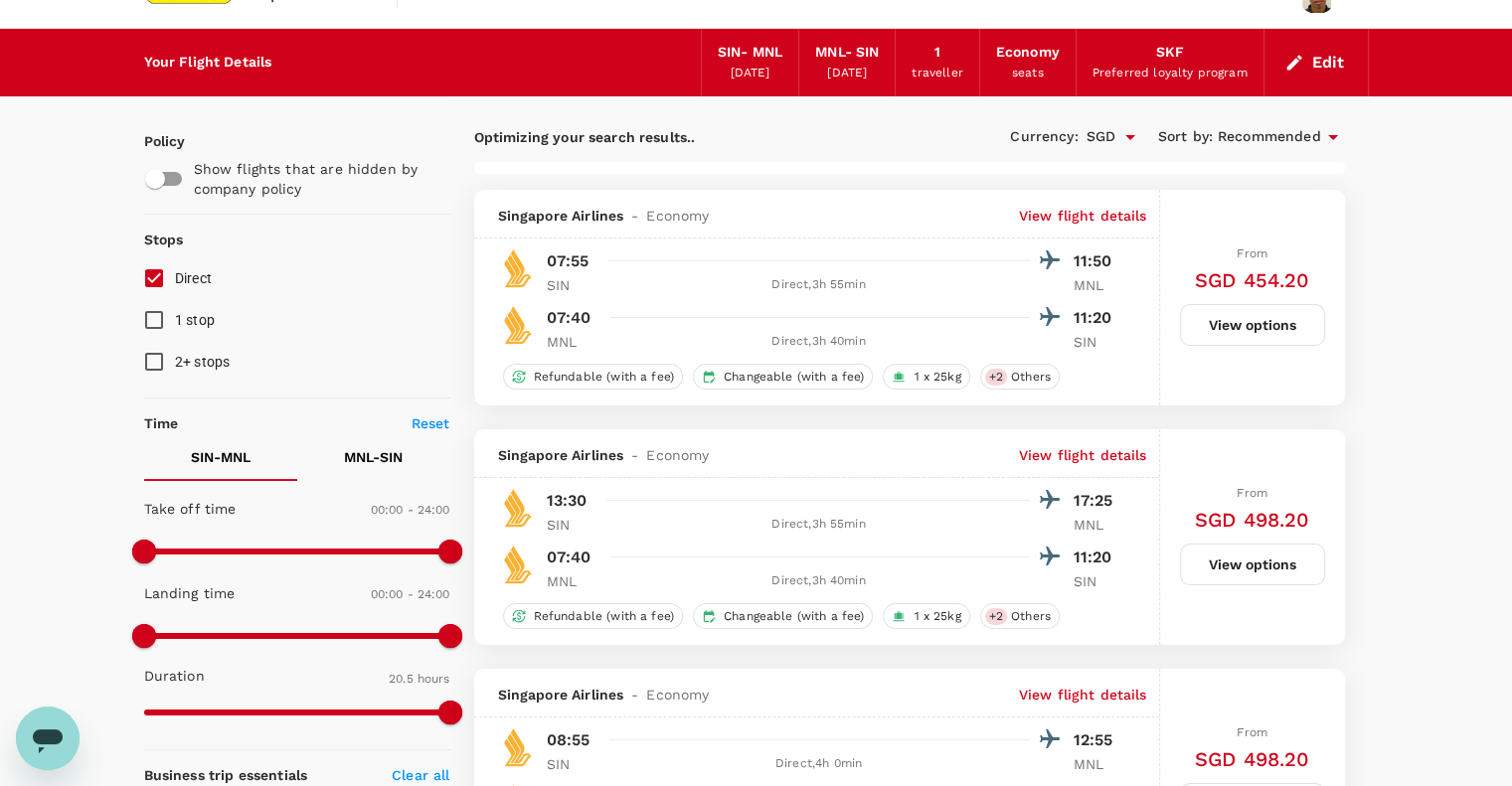 checkbox on "false" 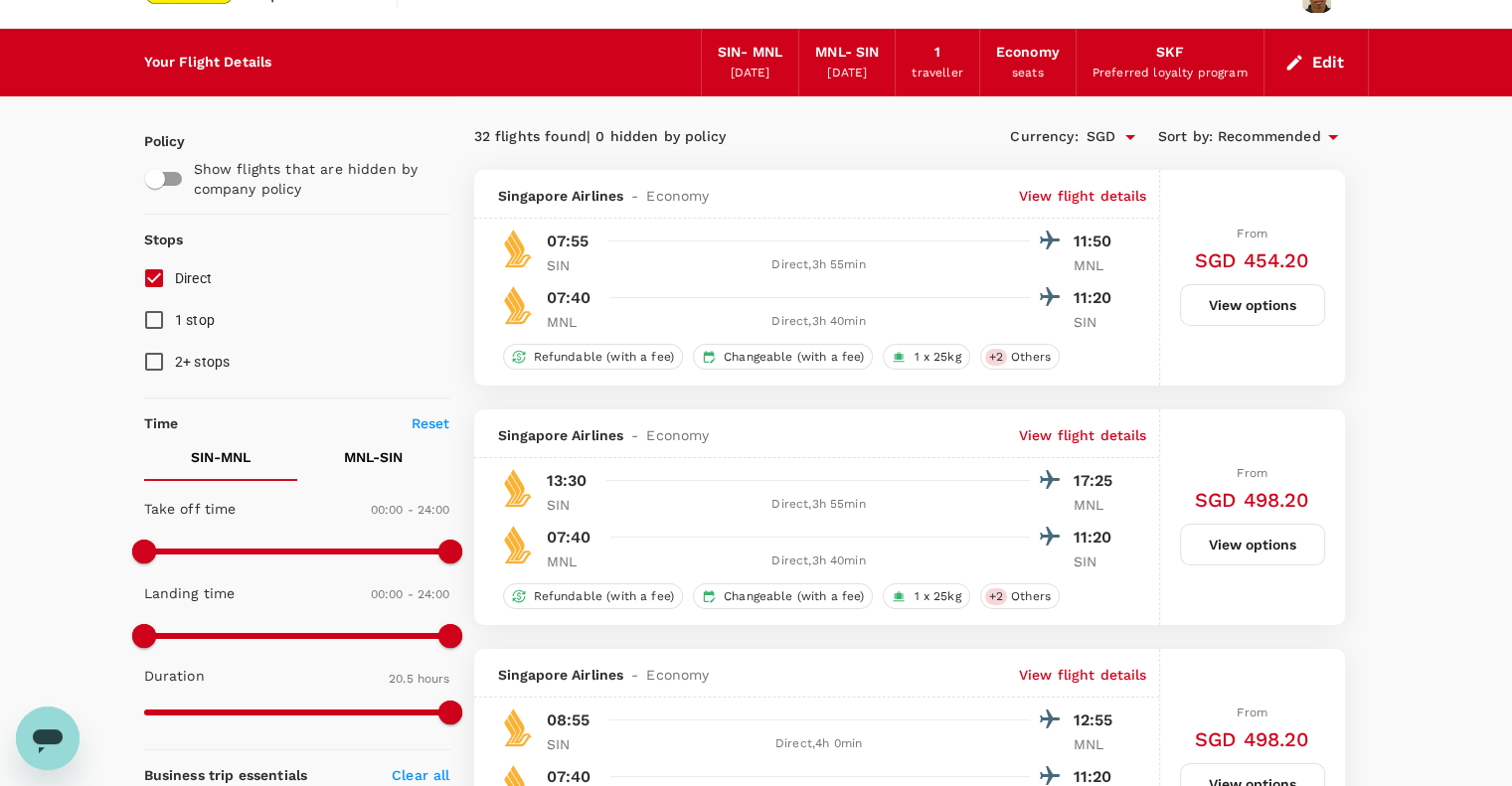 click on "MNL - SIN" at bounding box center (373, 457) 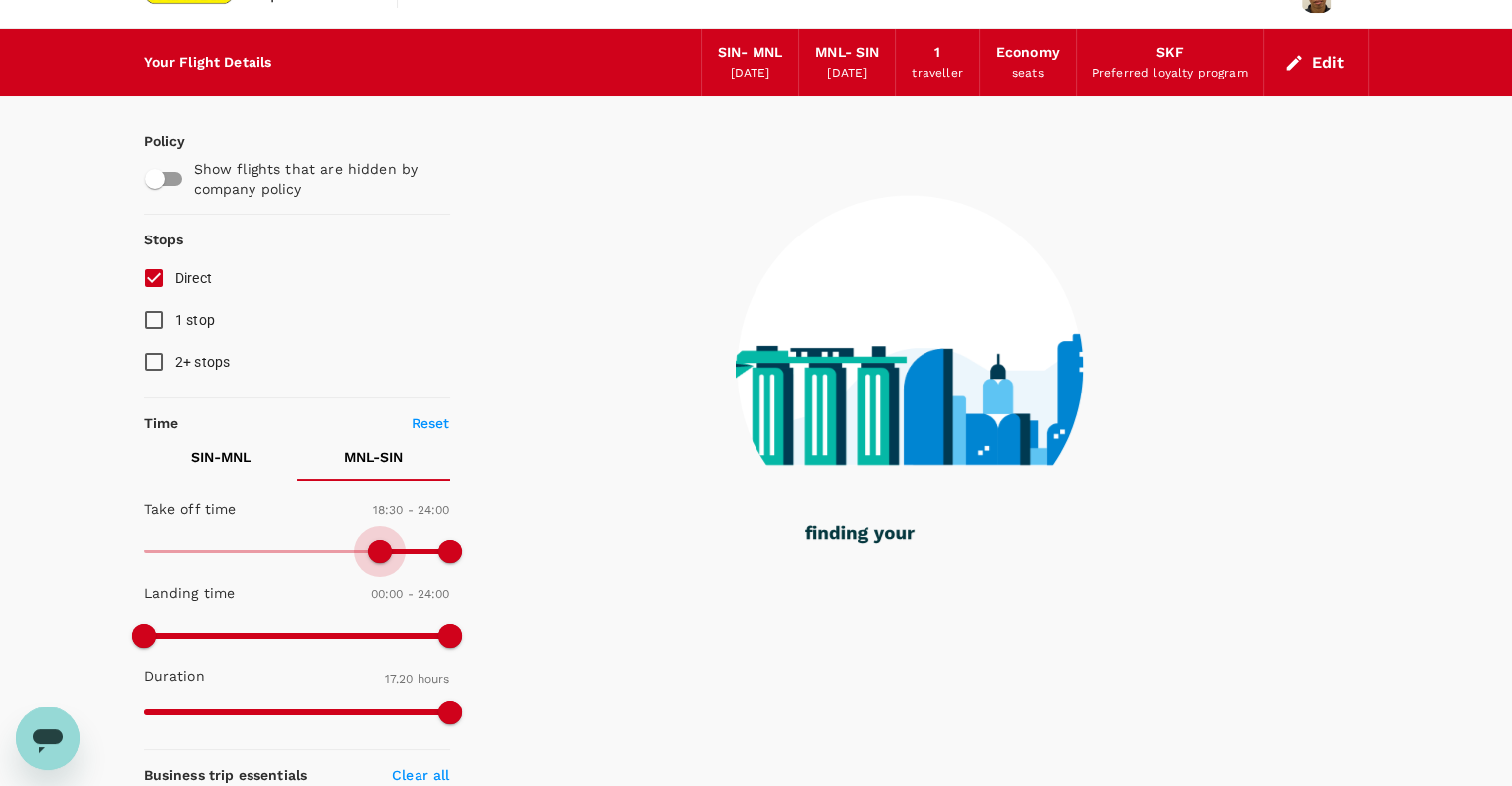 type on "1080" 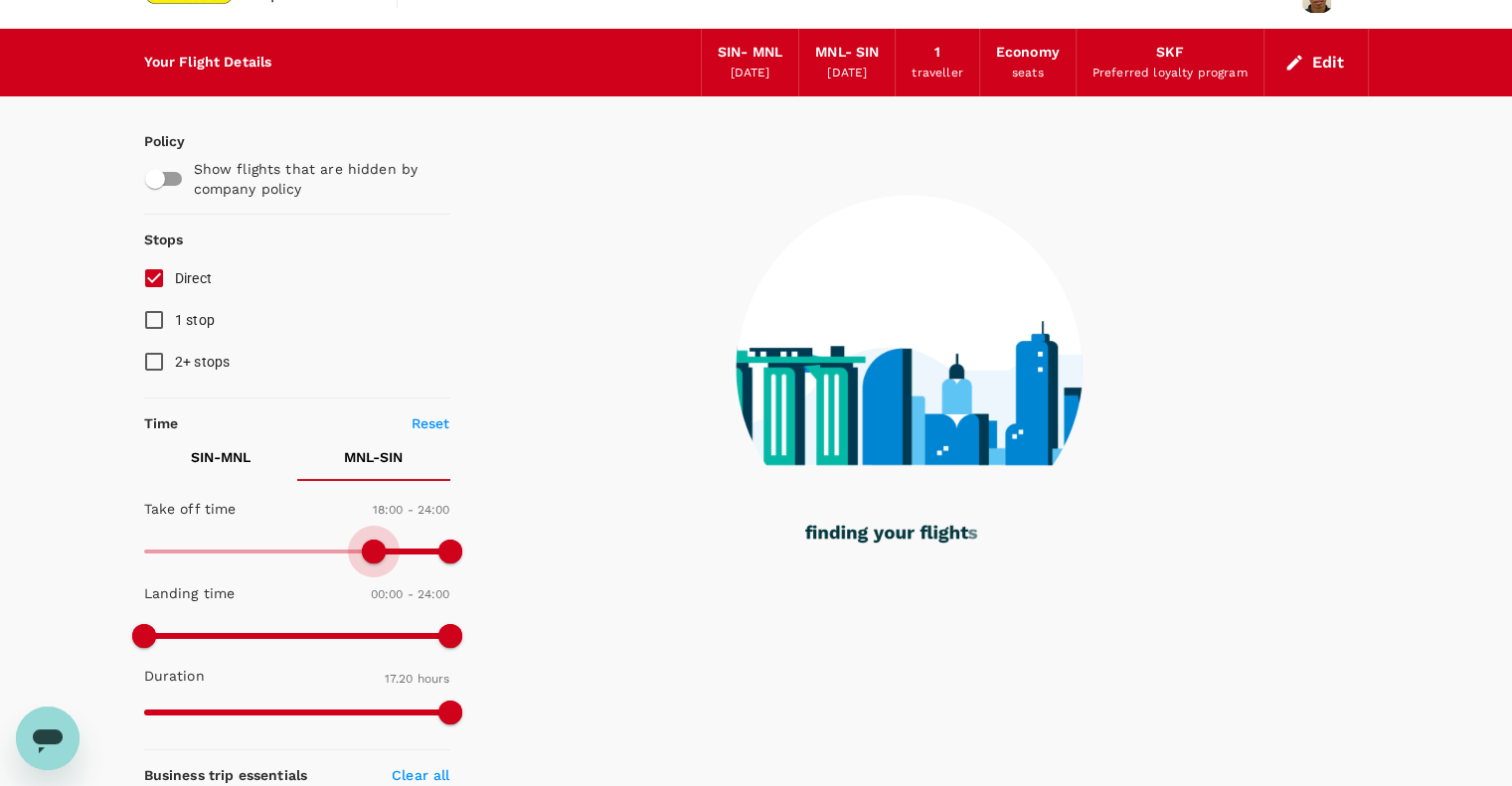 drag, startPoint x: 145, startPoint y: 545, endPoint x: 372, endPoint y: 544, distance: 227.0022 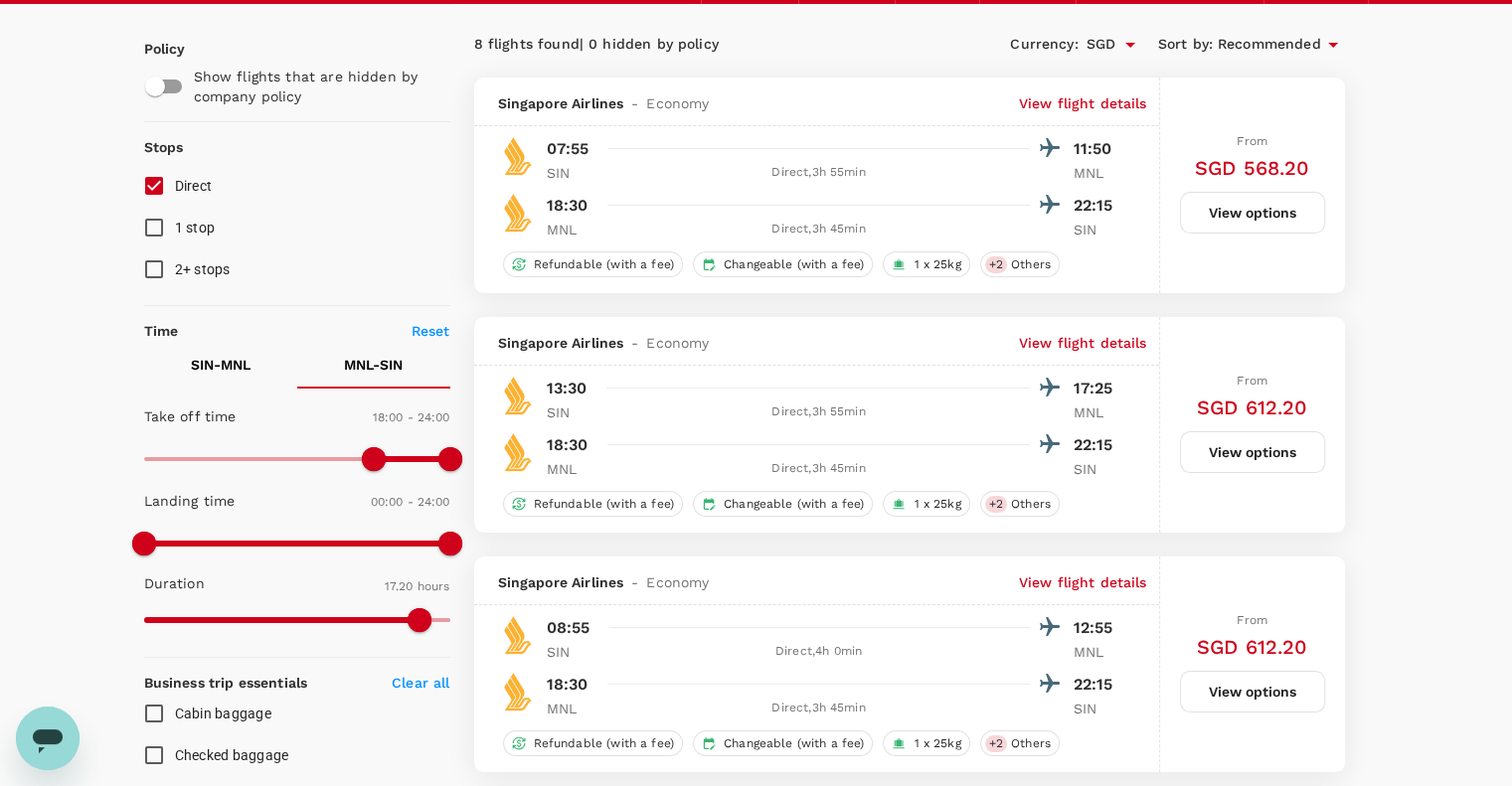 scroll, scrollTop: 0, scrollLeft: 0, axis: both 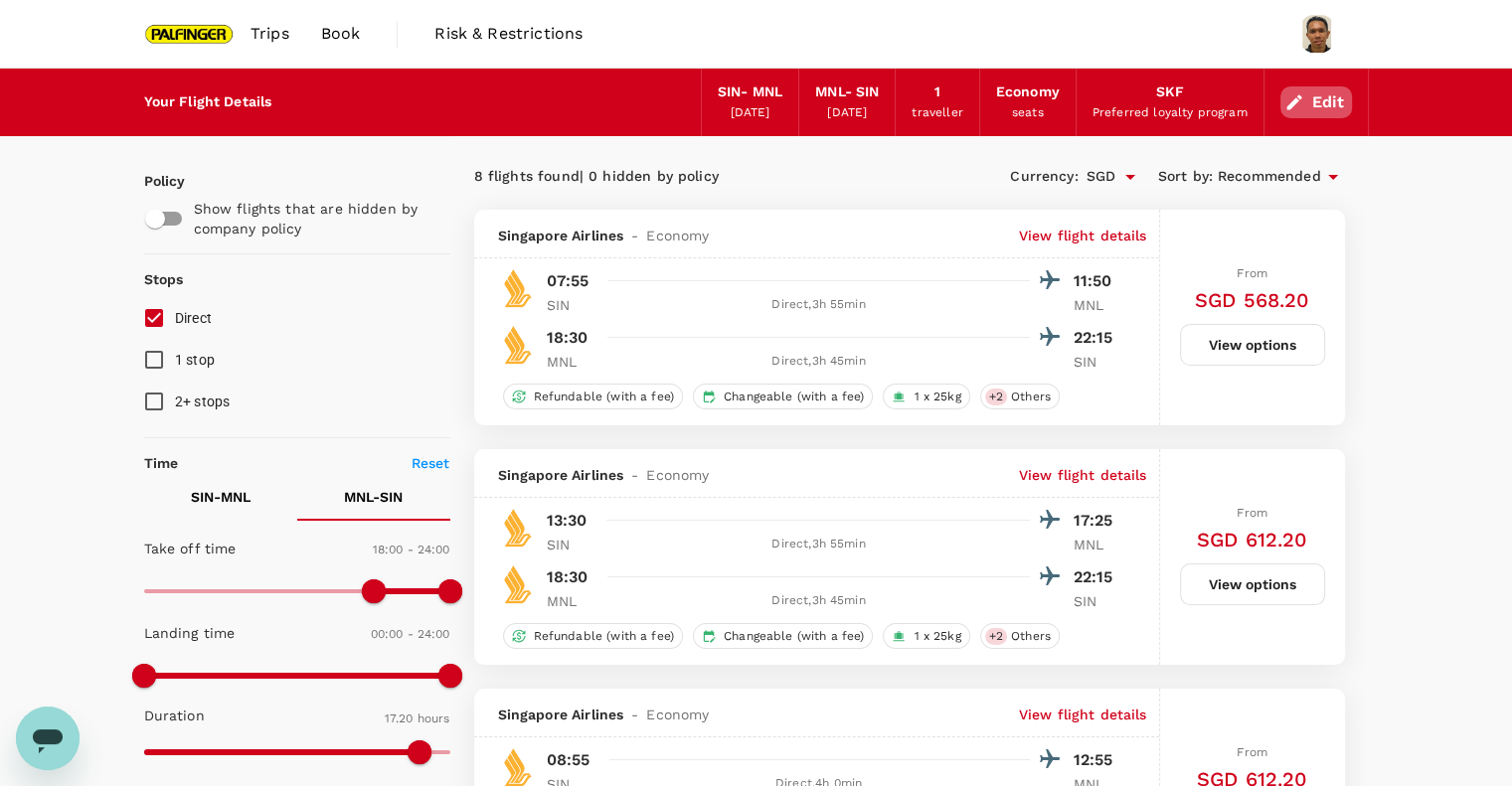 click on "Edit" at bounding box center [1316, 102] 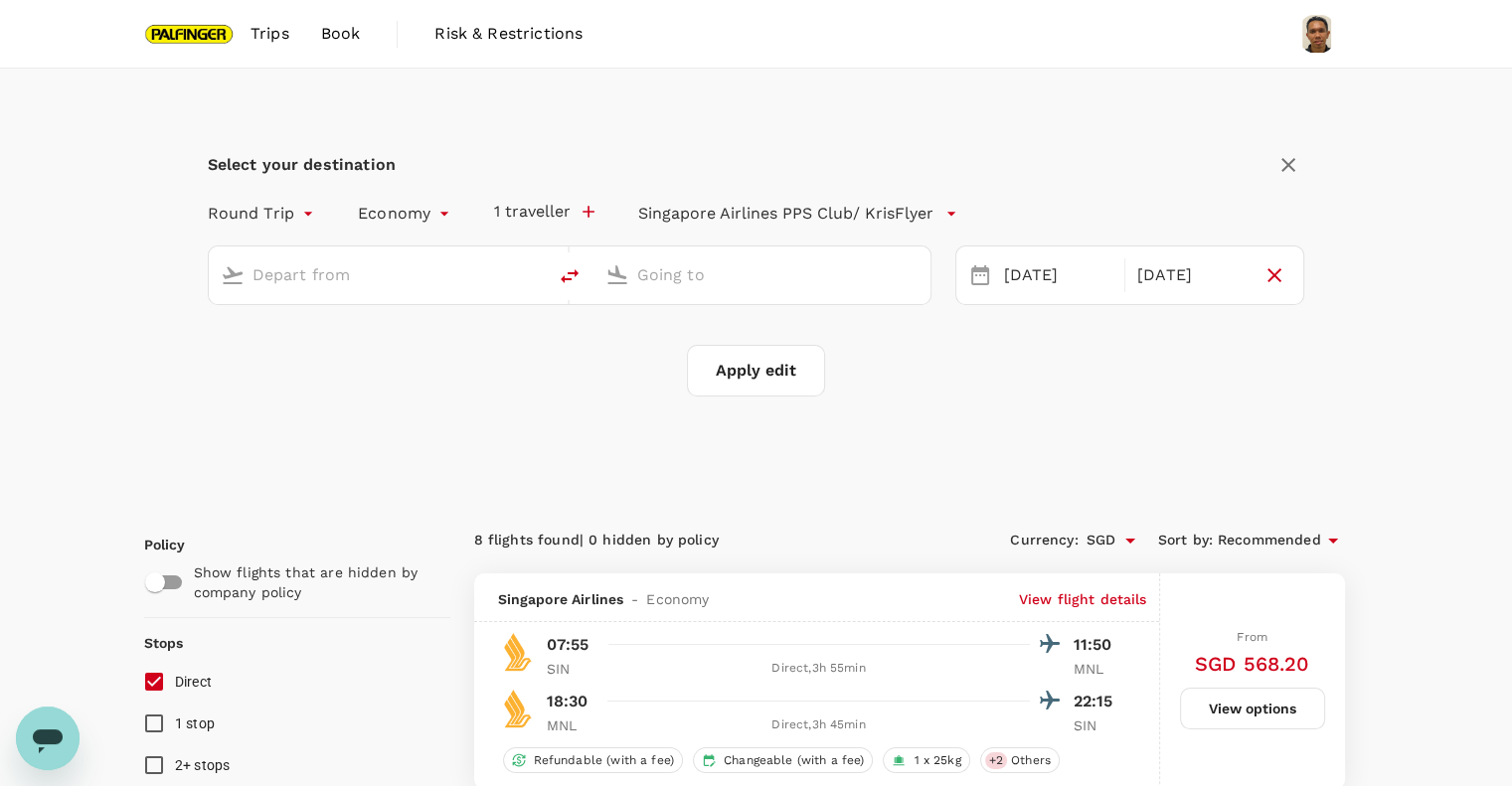 type on "Singapore Changi (SIN)" 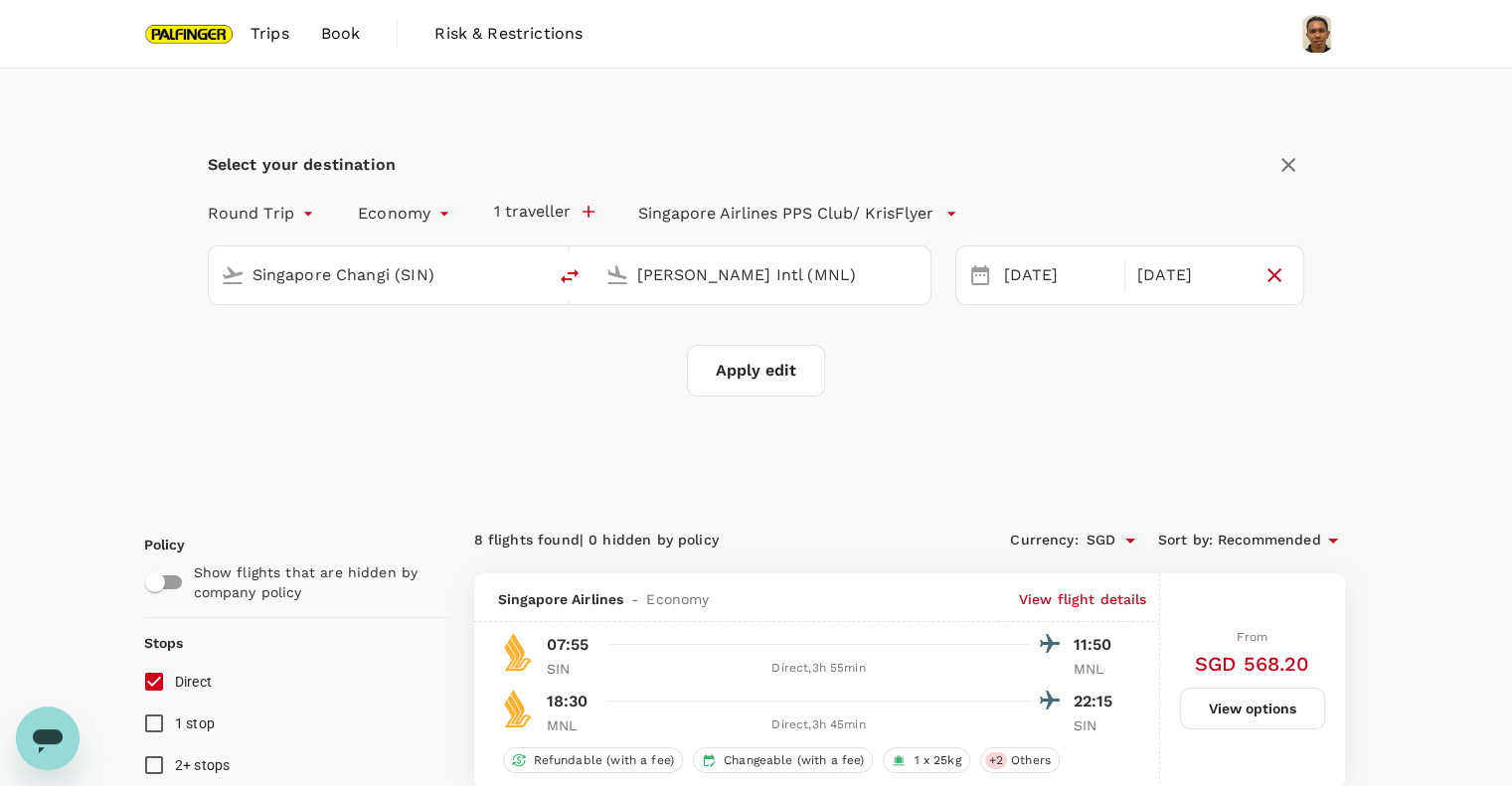 click 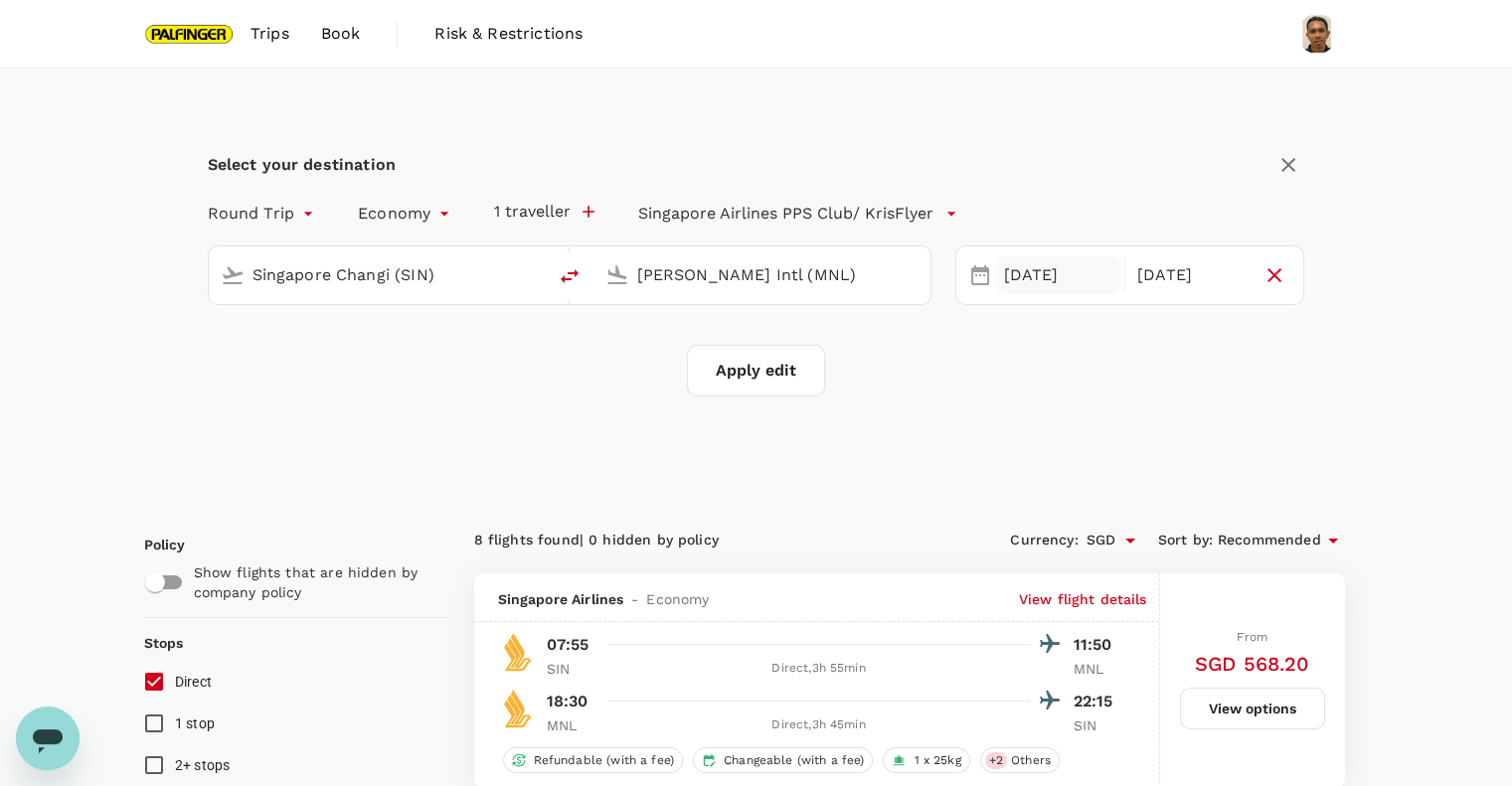 click on "[DATE]" at bounding box center [1058, 275] 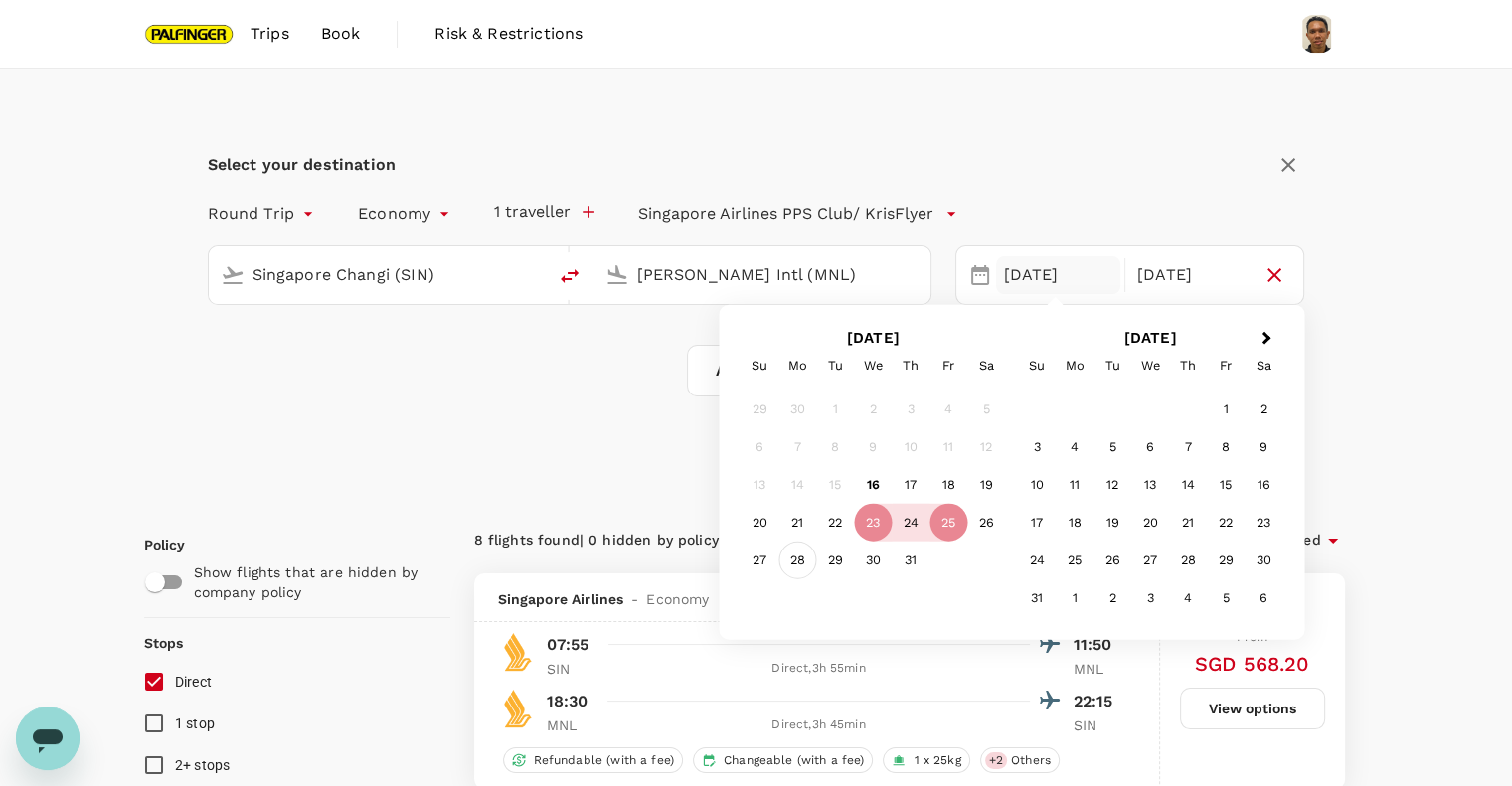 click on "28" at bounding box center (797, 560) 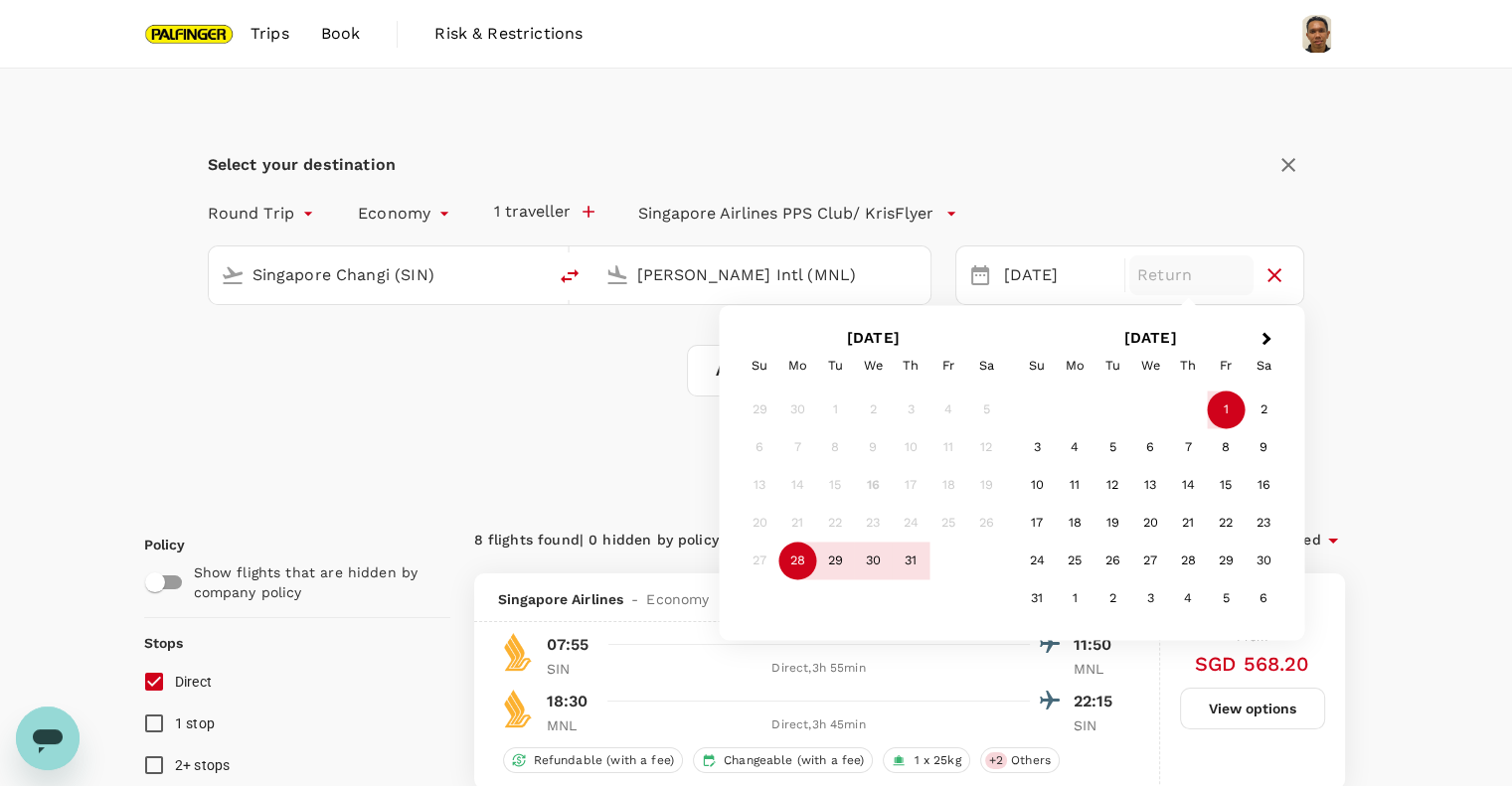 click on "1" at bounding box center (1226, 410) 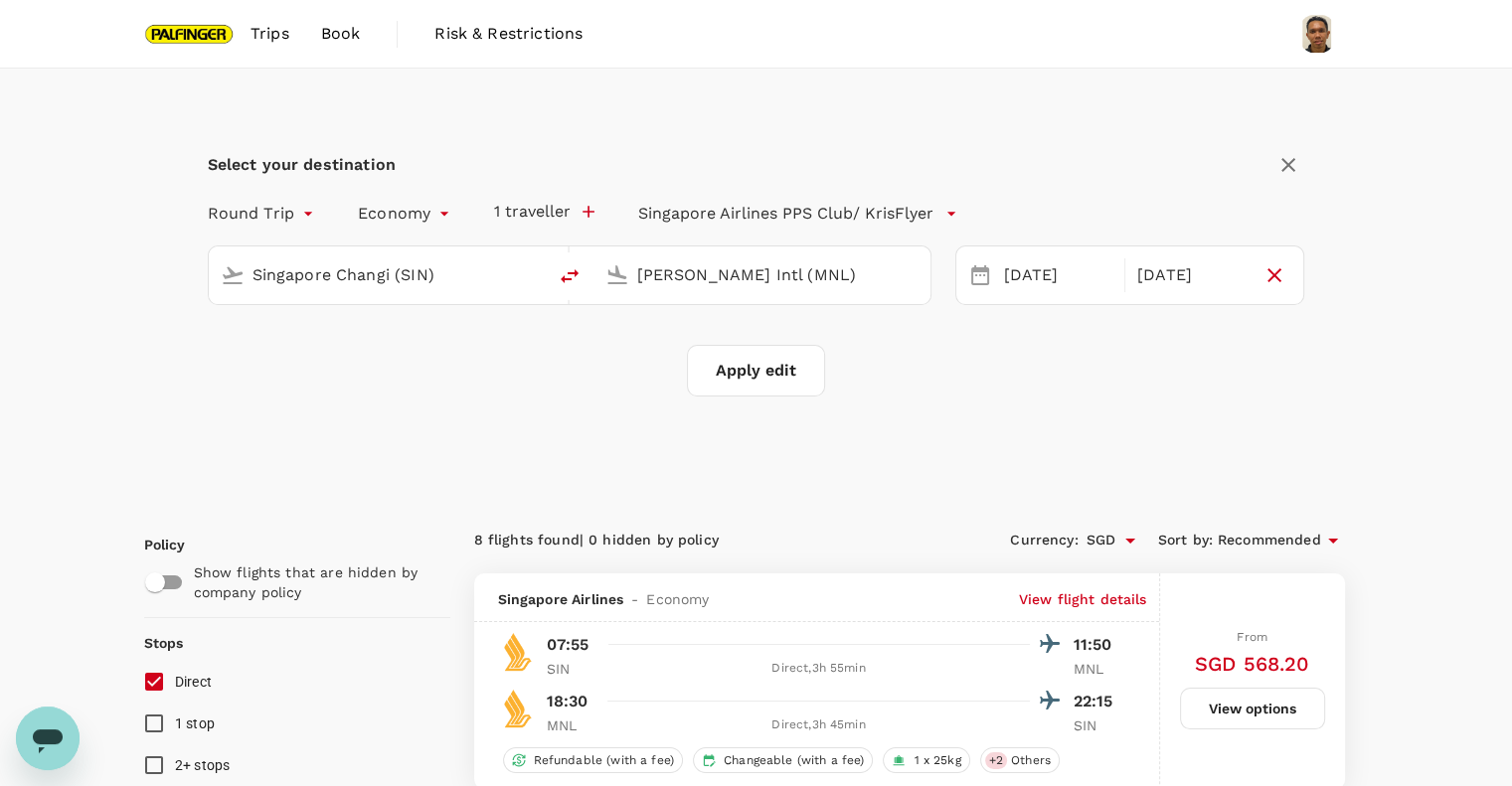 click on "Apply edit" at bounding box center [756, 371] 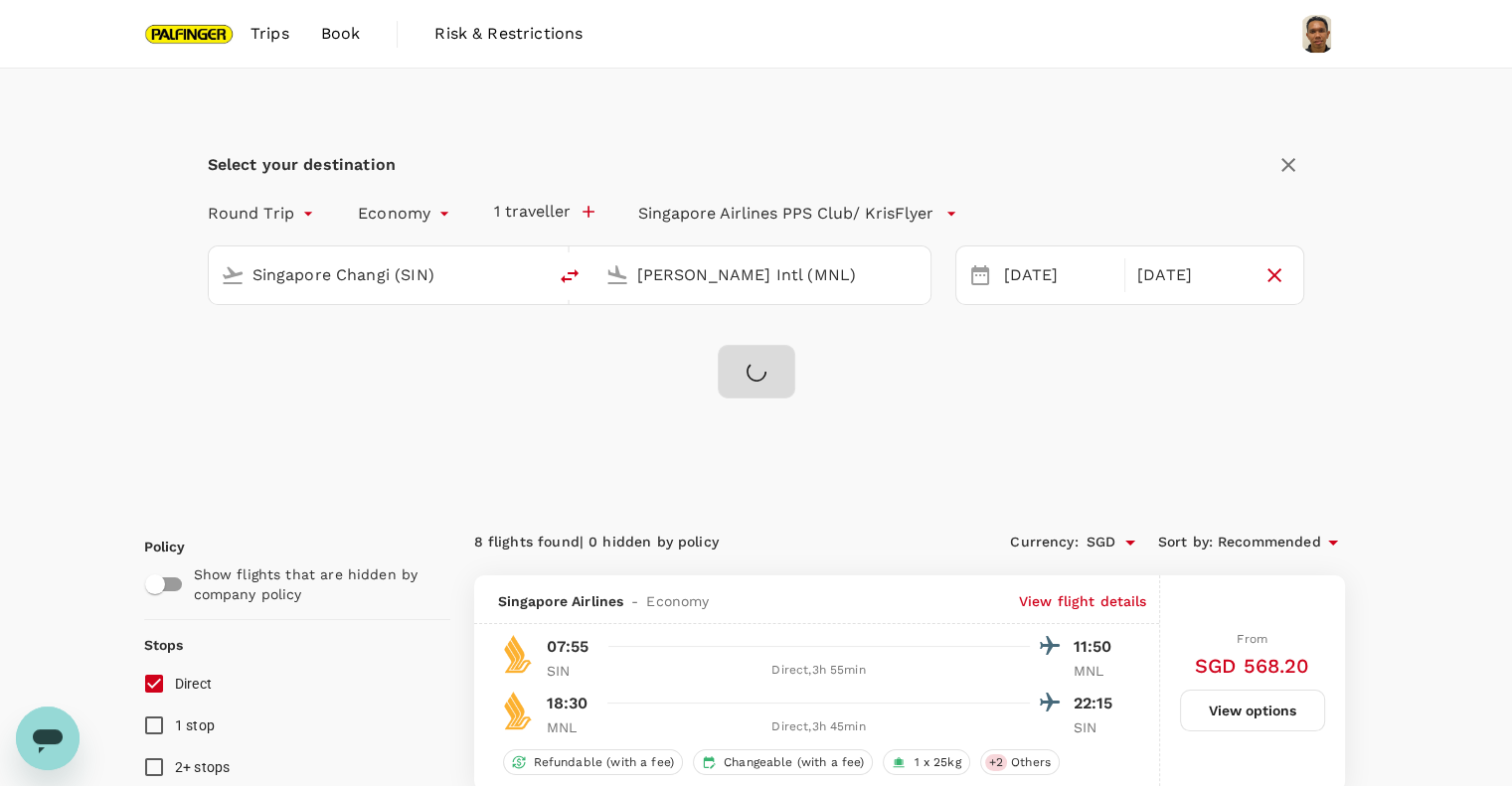 checkbox on "false" 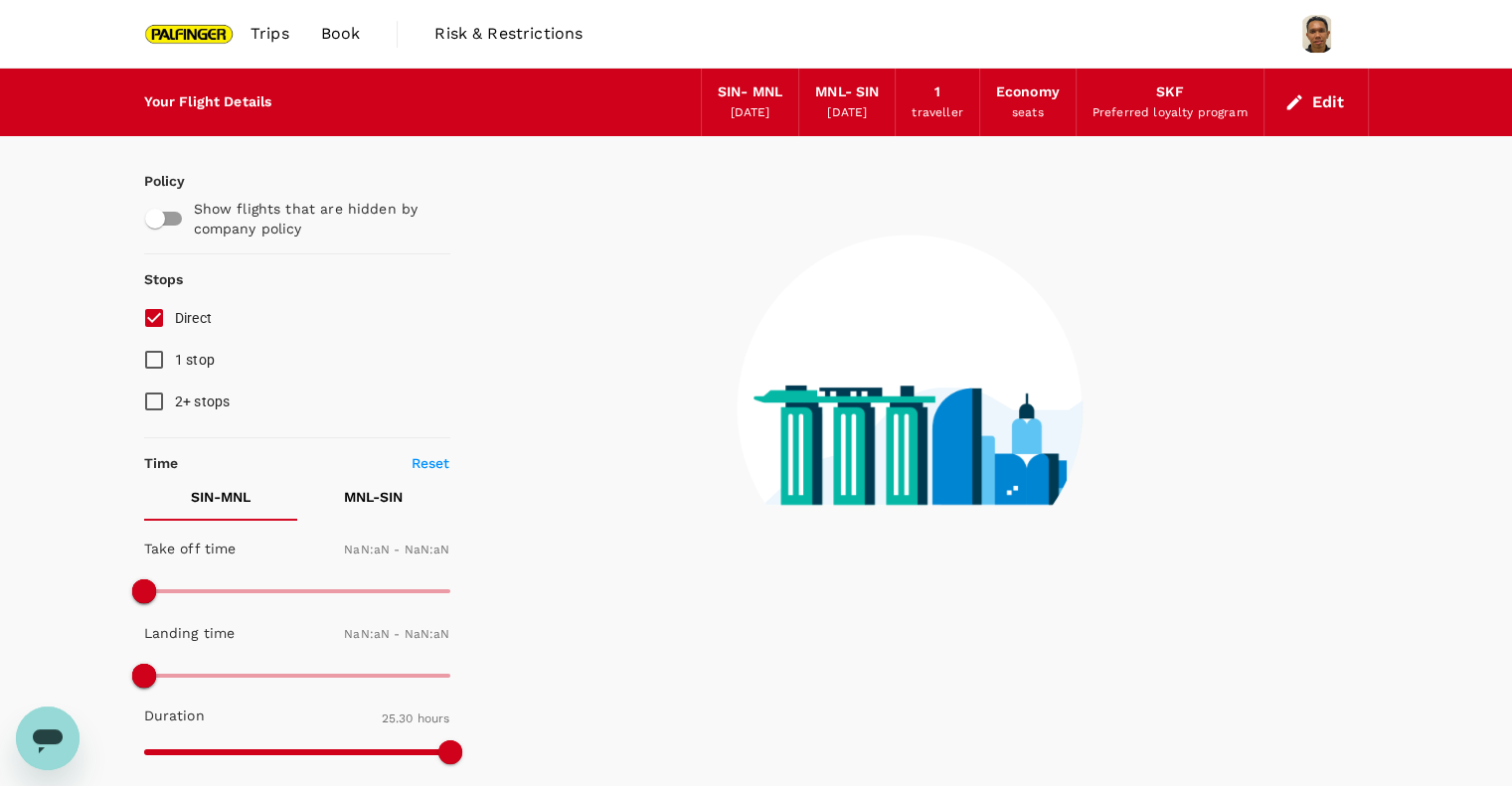 checkbox on "false" 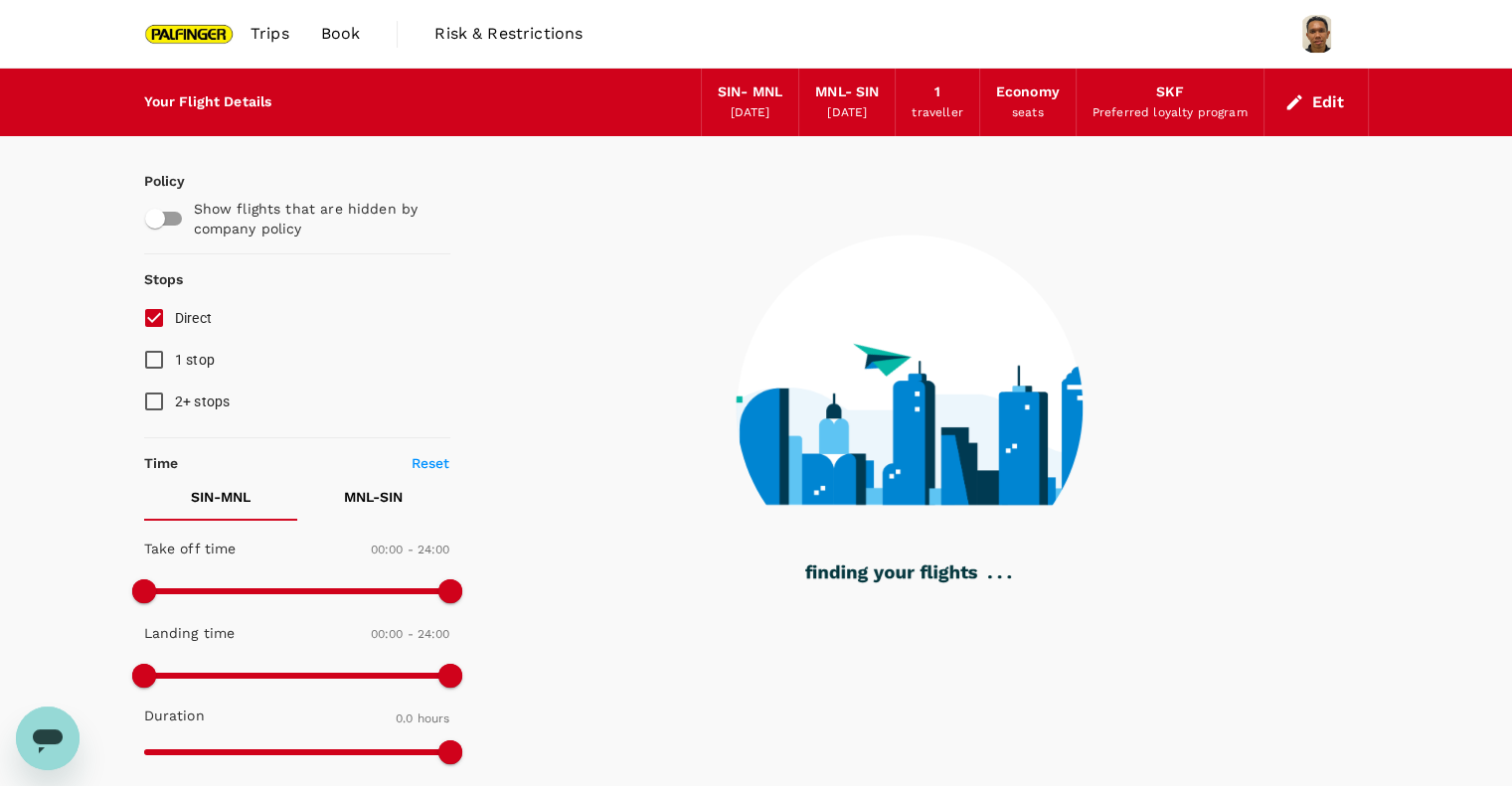 click on "MNL - SIN" at bounding box center [373, 497] 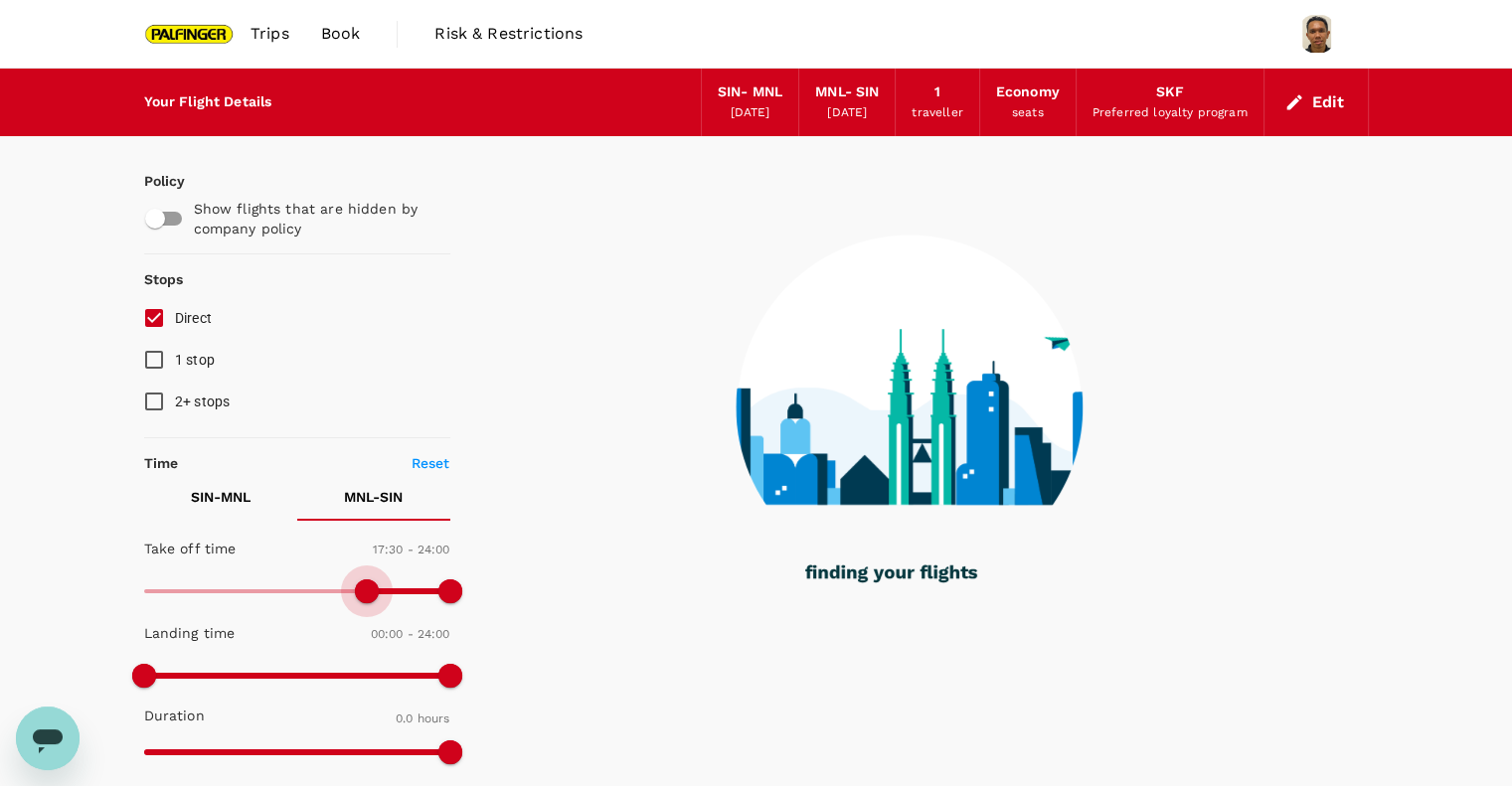 type on "1080" 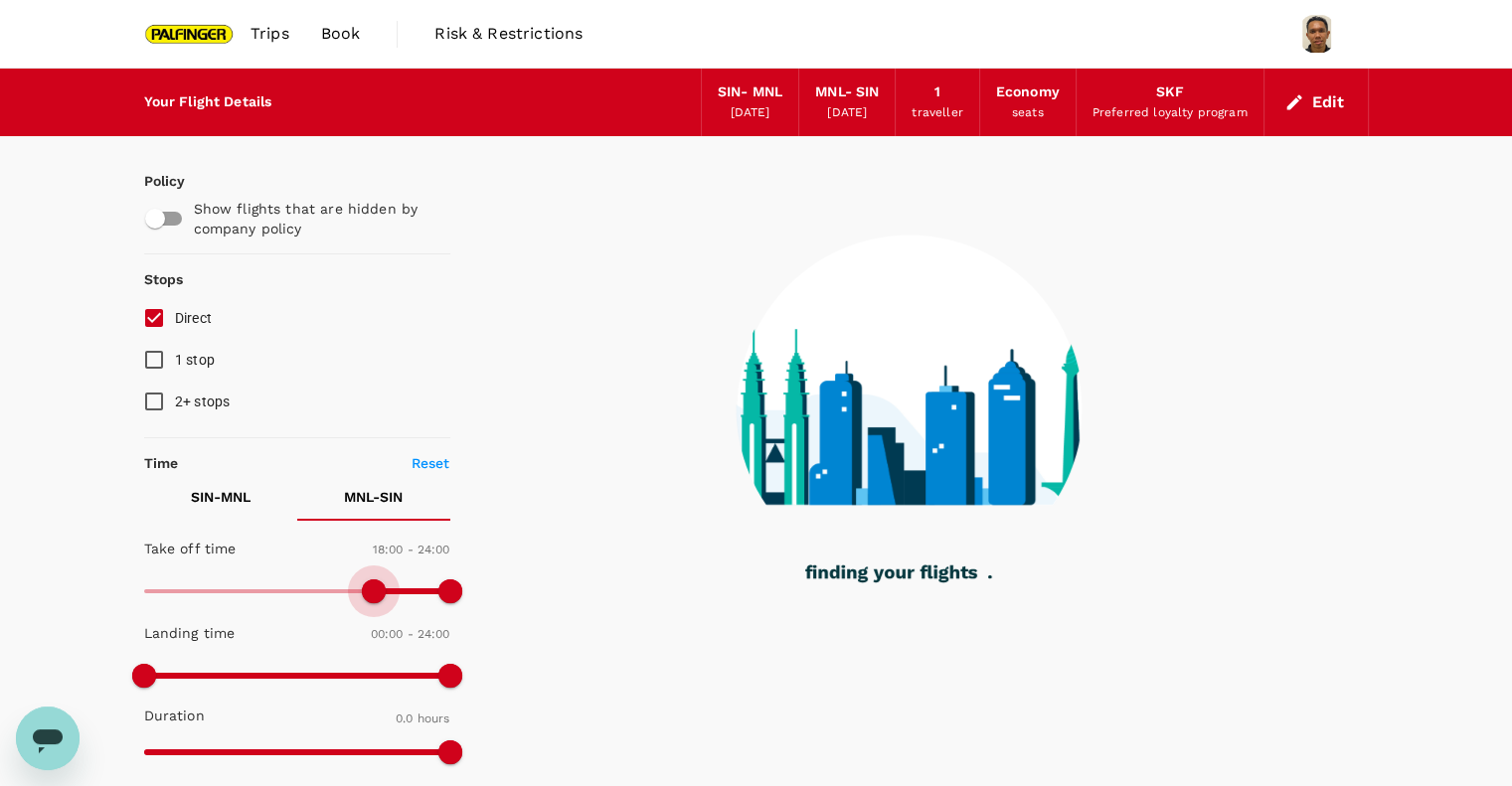 drag, startPoint x: 143, startPoint y: 590, endPoint x: 373, endPoint y: 582, distance: 230.13909 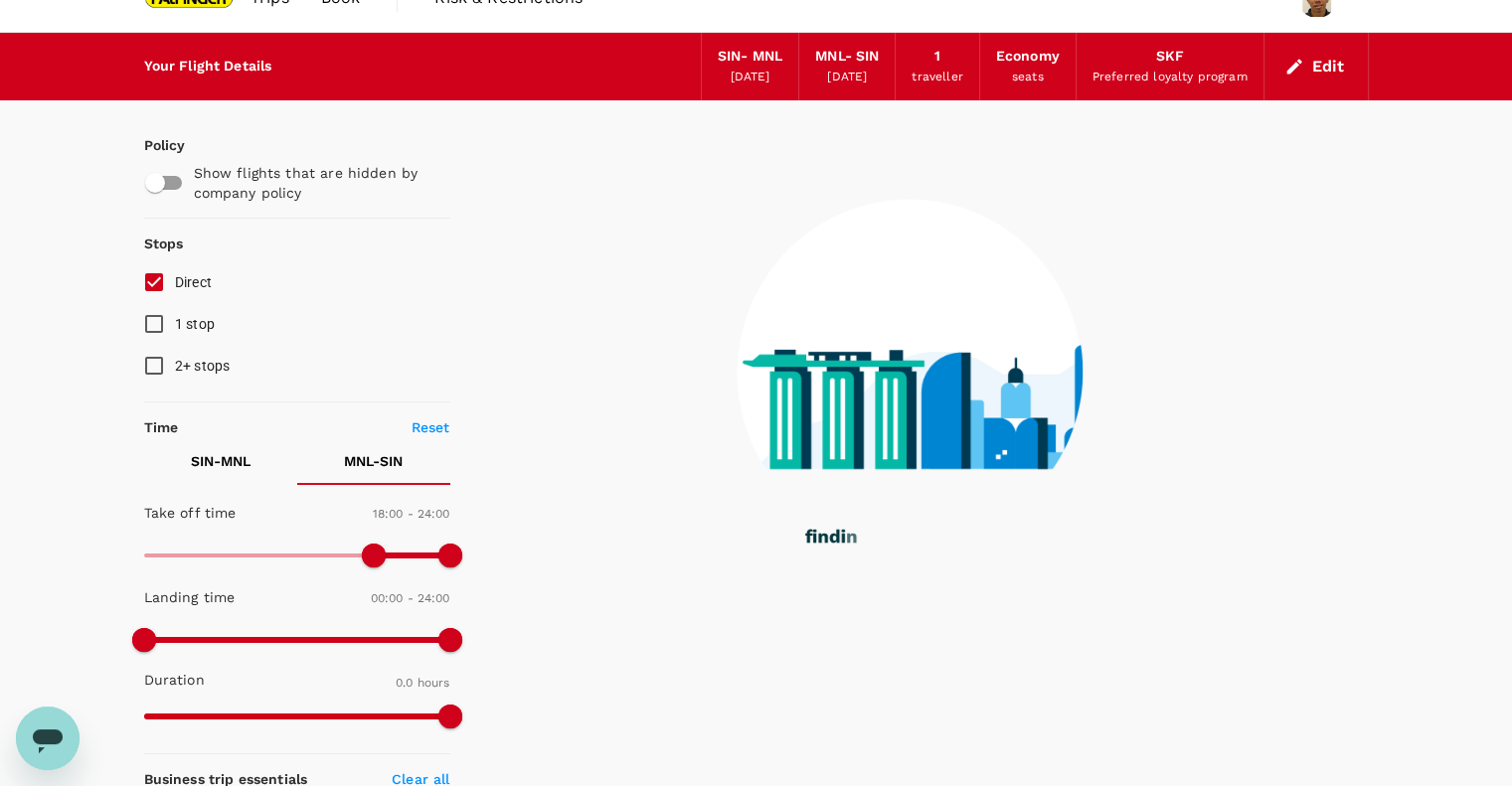 scroll, scrollTop: 0, scrollLeft: 0, axis: both 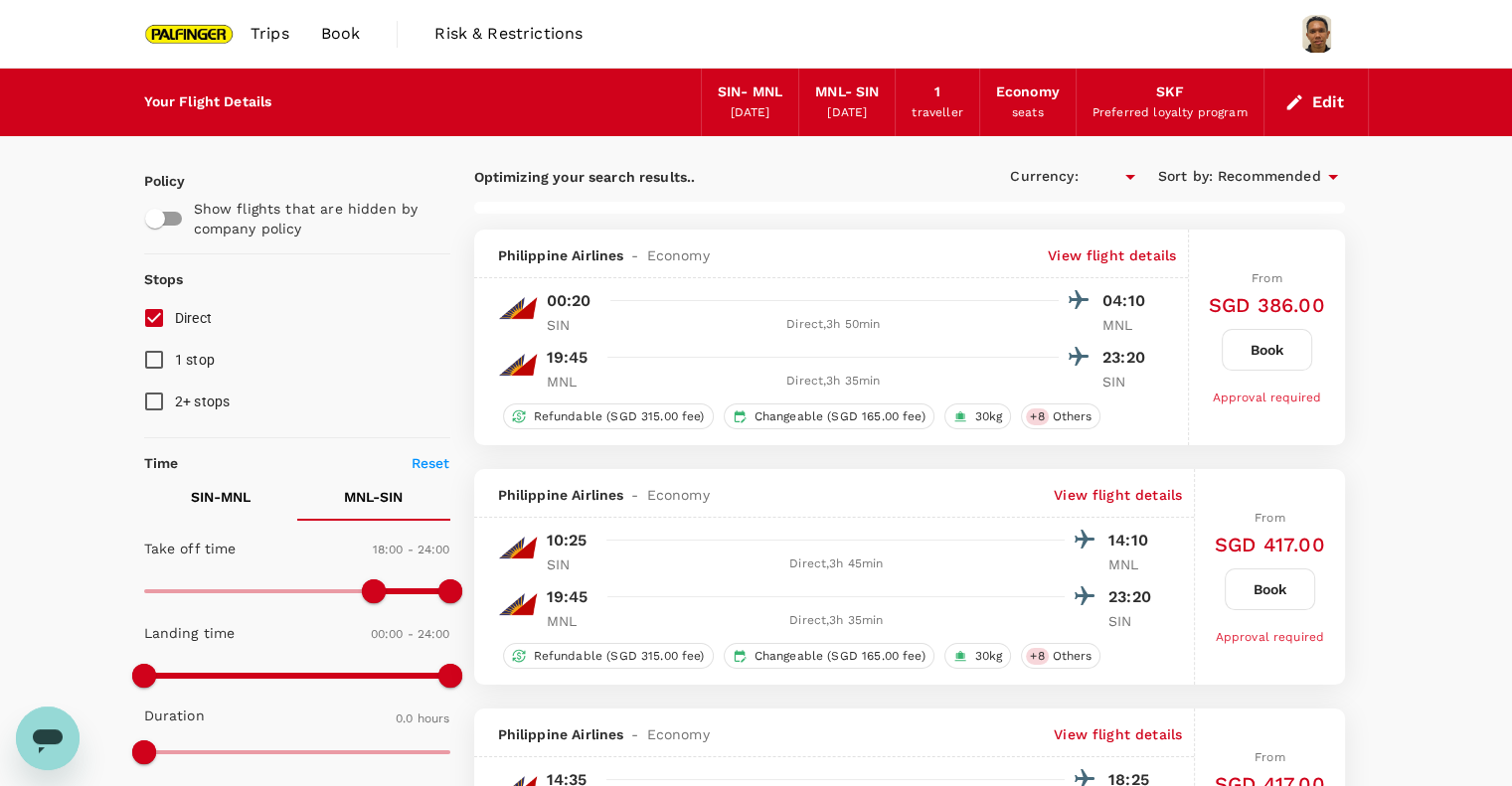 checkbox on "true" 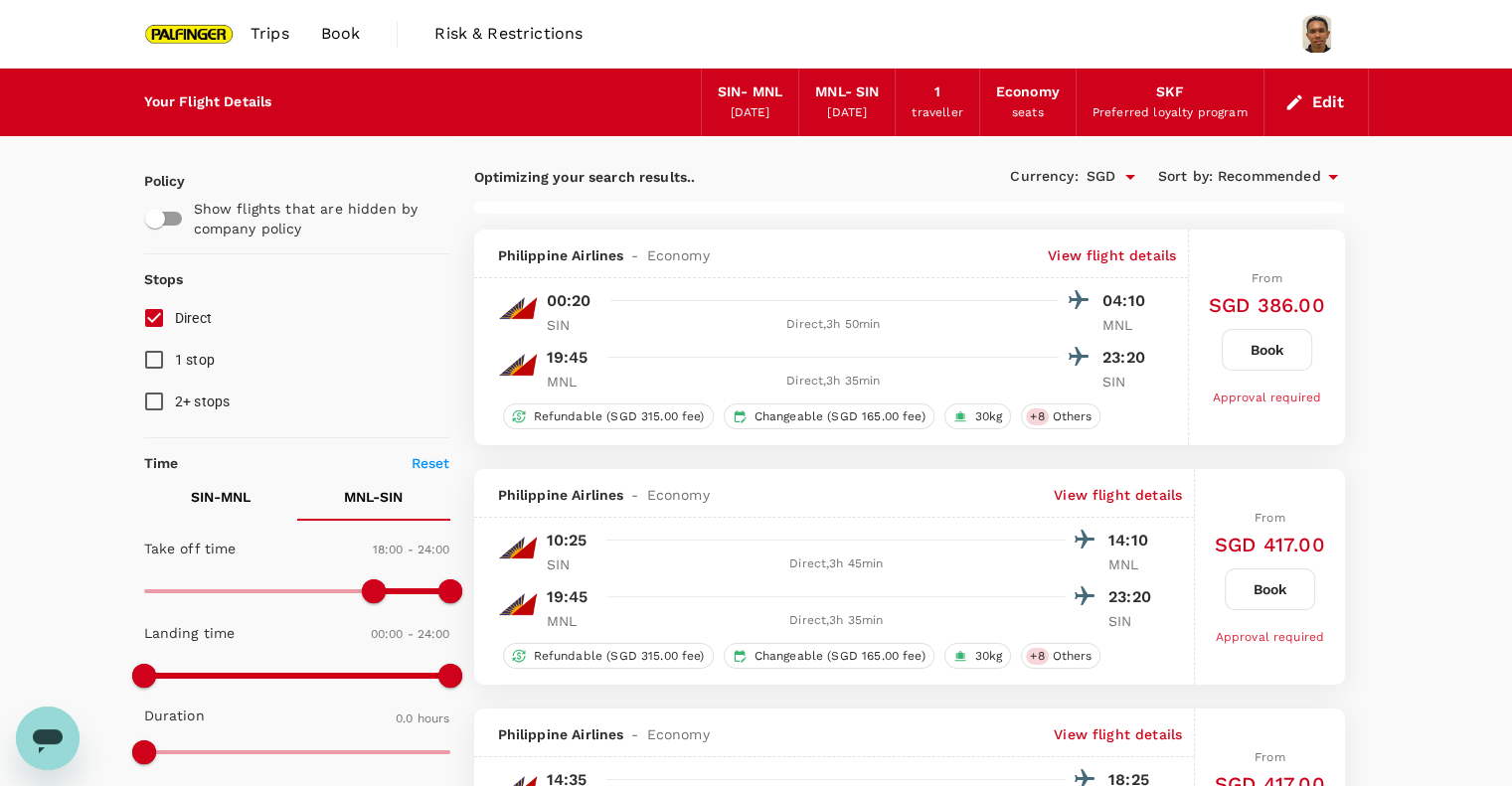 checkbox on "false" 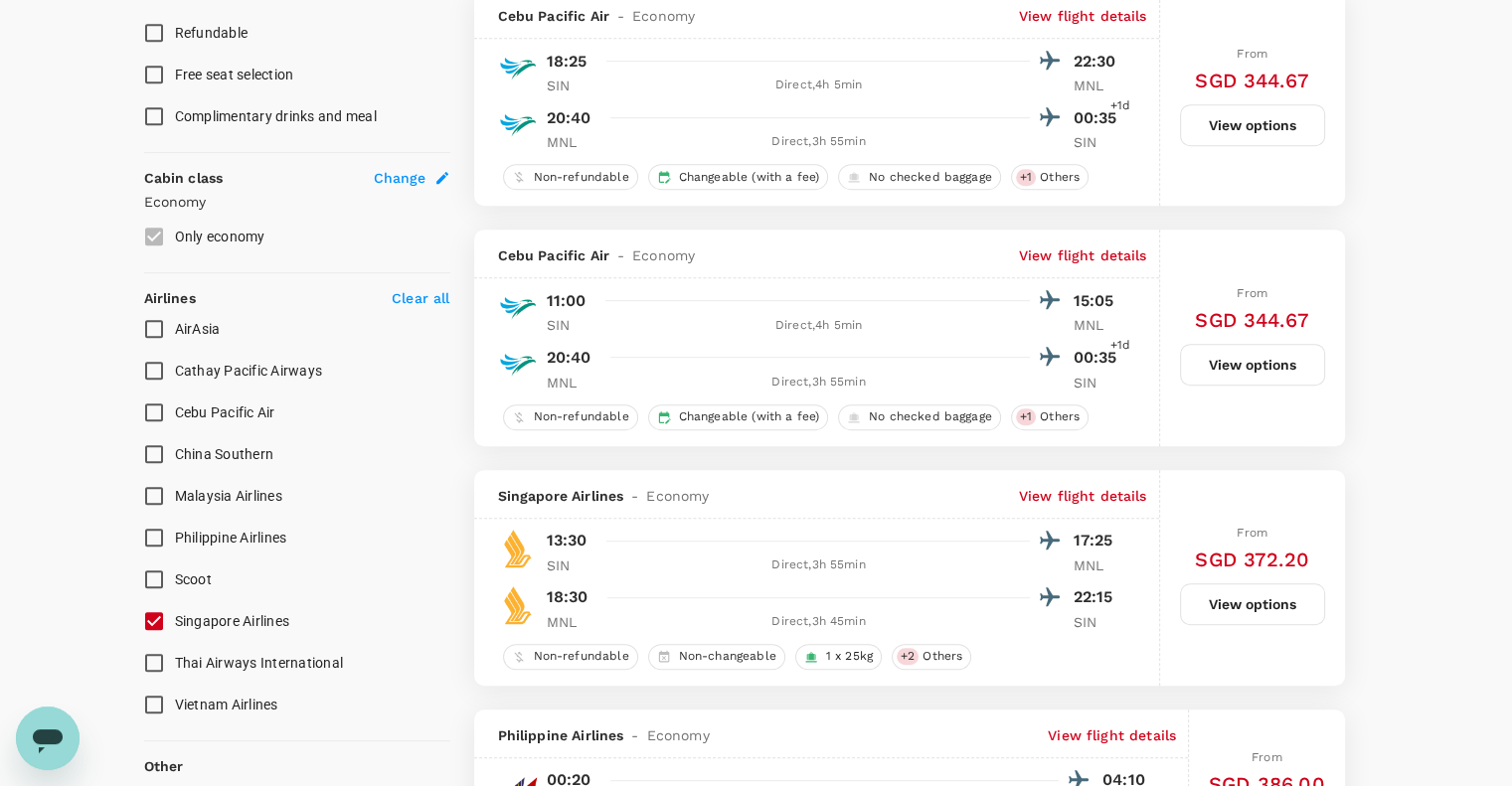 scroll, scrollTop: 1059, scrollLeft: 0, axis: vertical 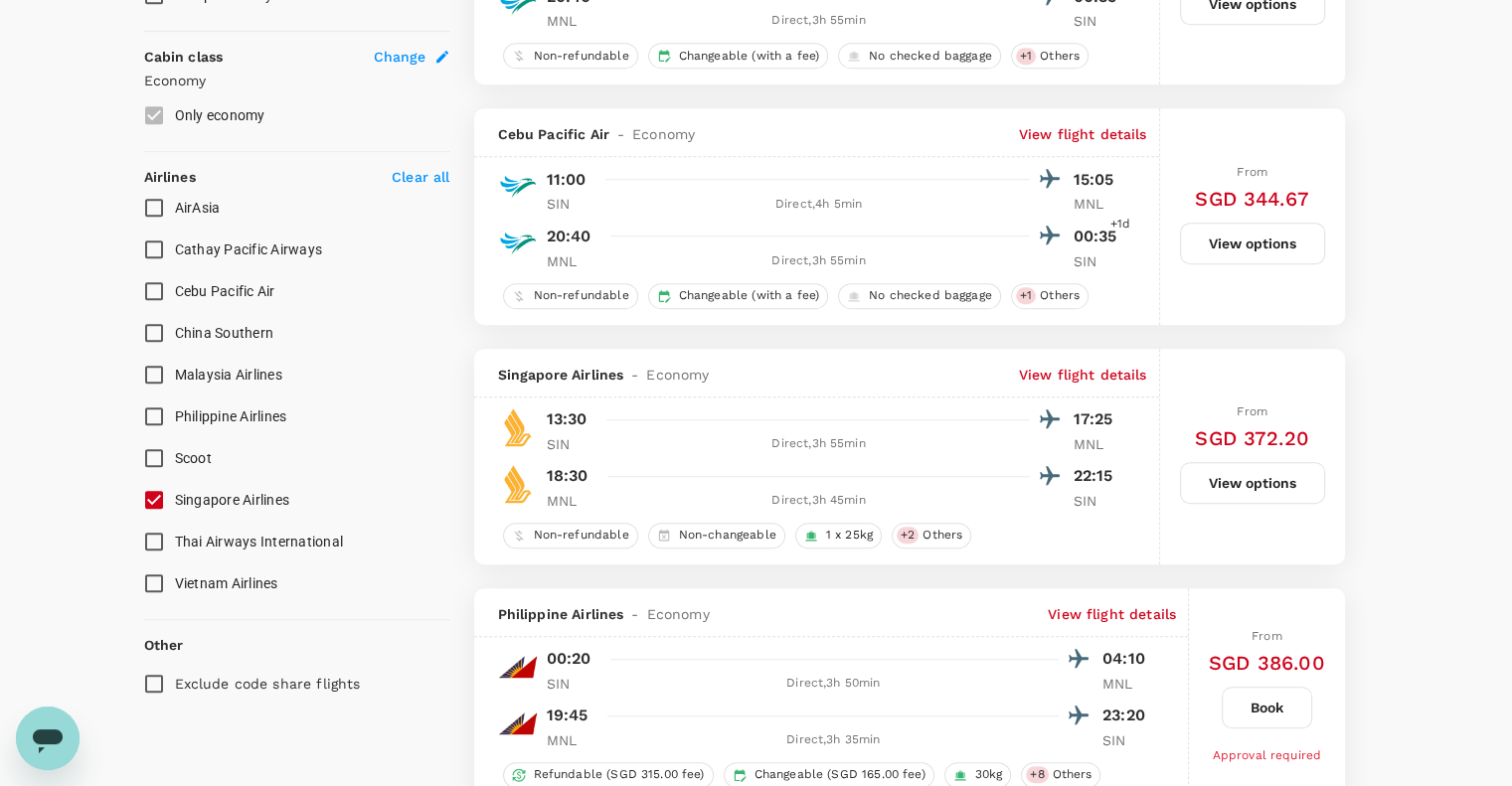 click on "Singapore Airlines" at bounding box center [154, 500] 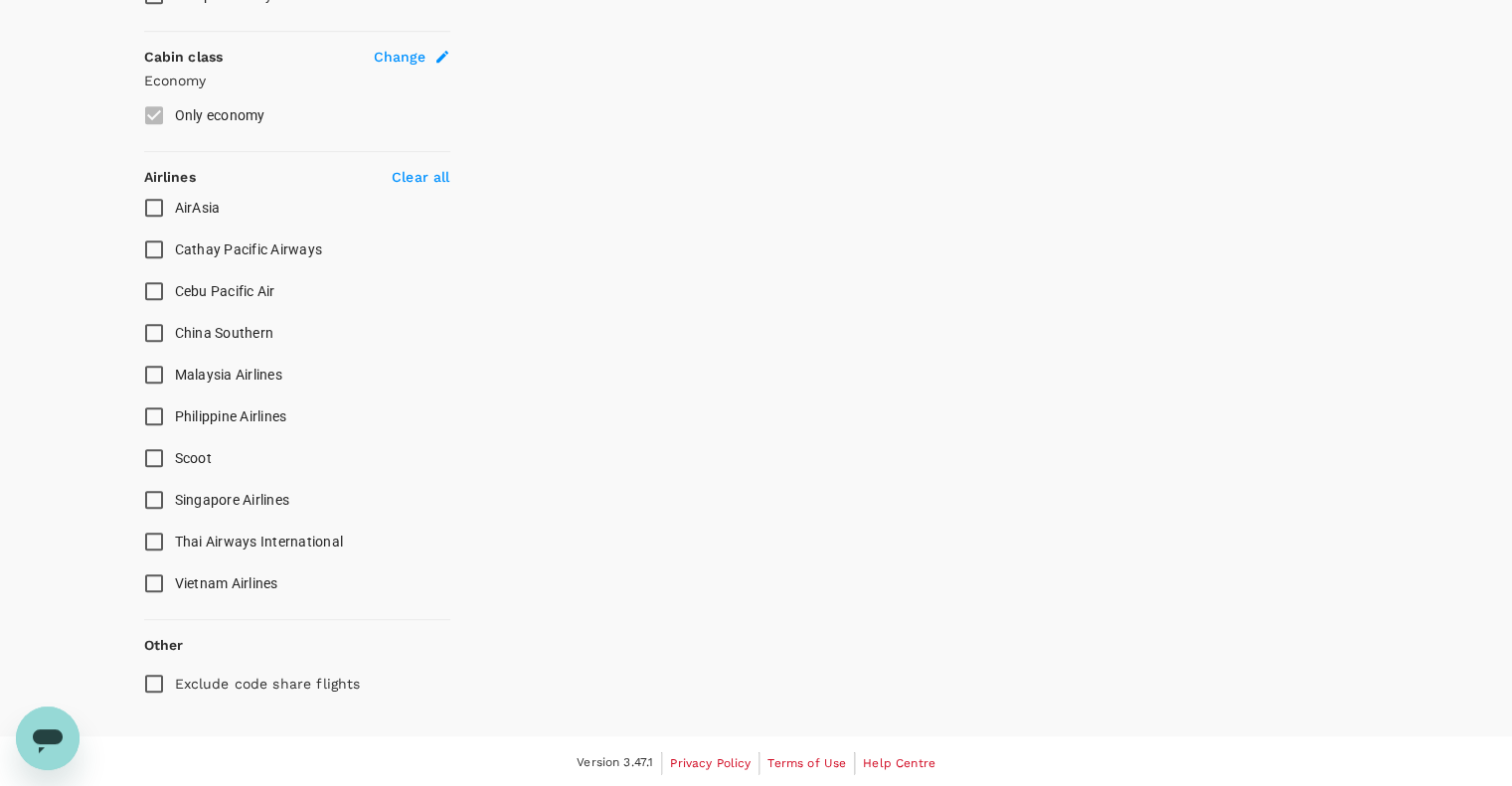 scroll, scrollTop: 1058, scrollLeft: 0, axis: vertical 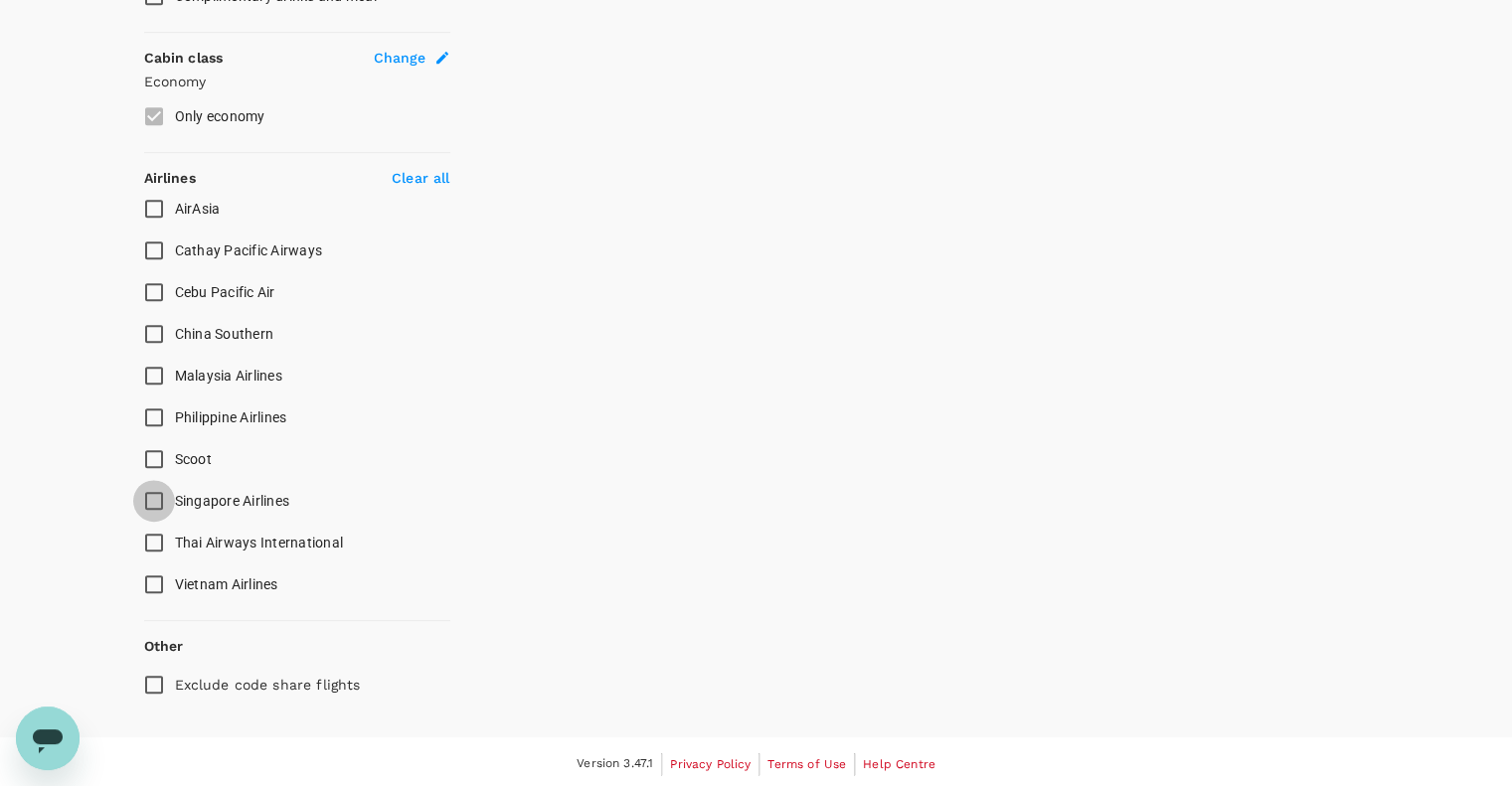 click on "Singapore Airlines" at bounding box center [154, 501] 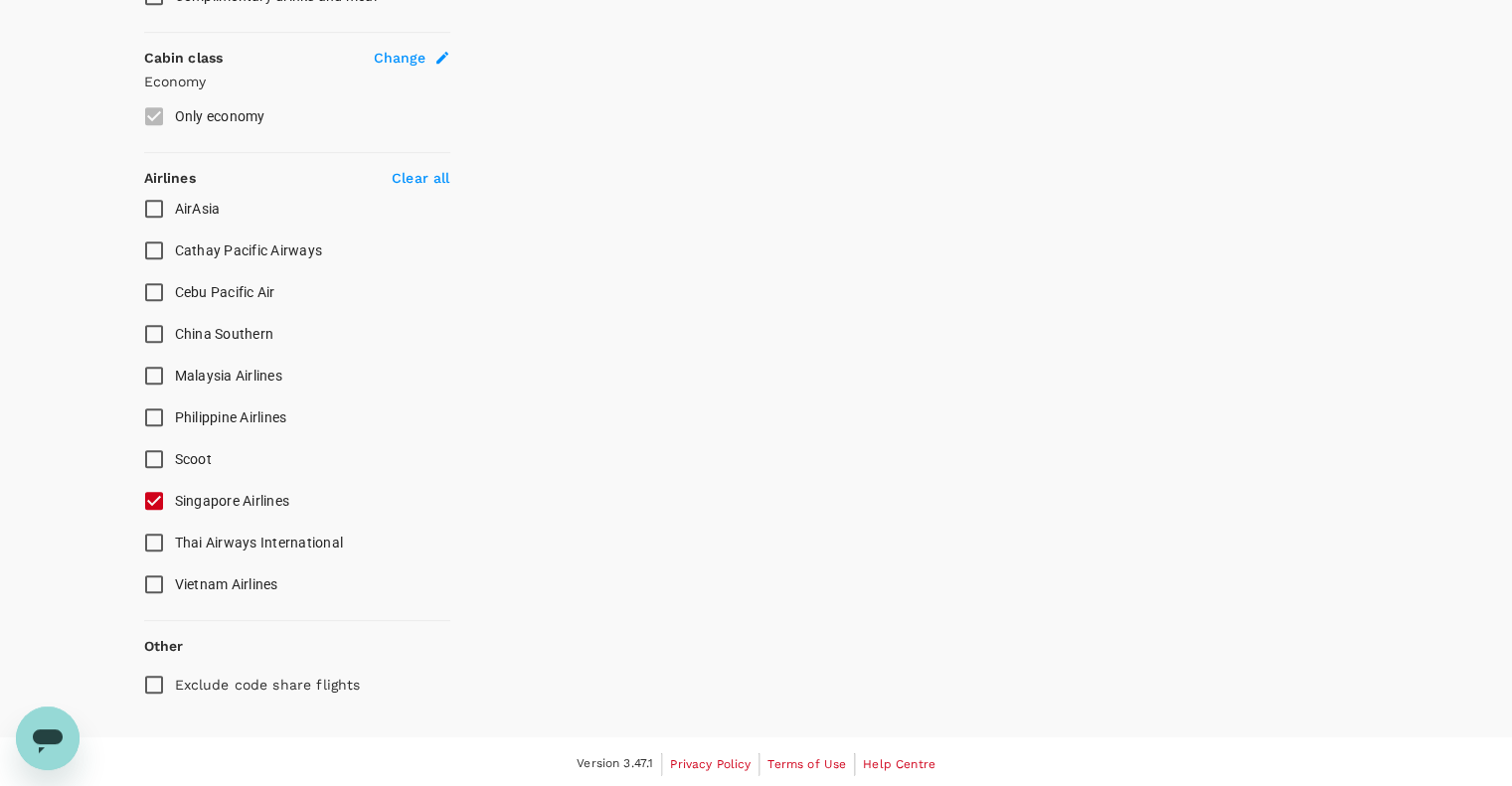 click on "Exclude code share flights" at bounding box center [154, 685] 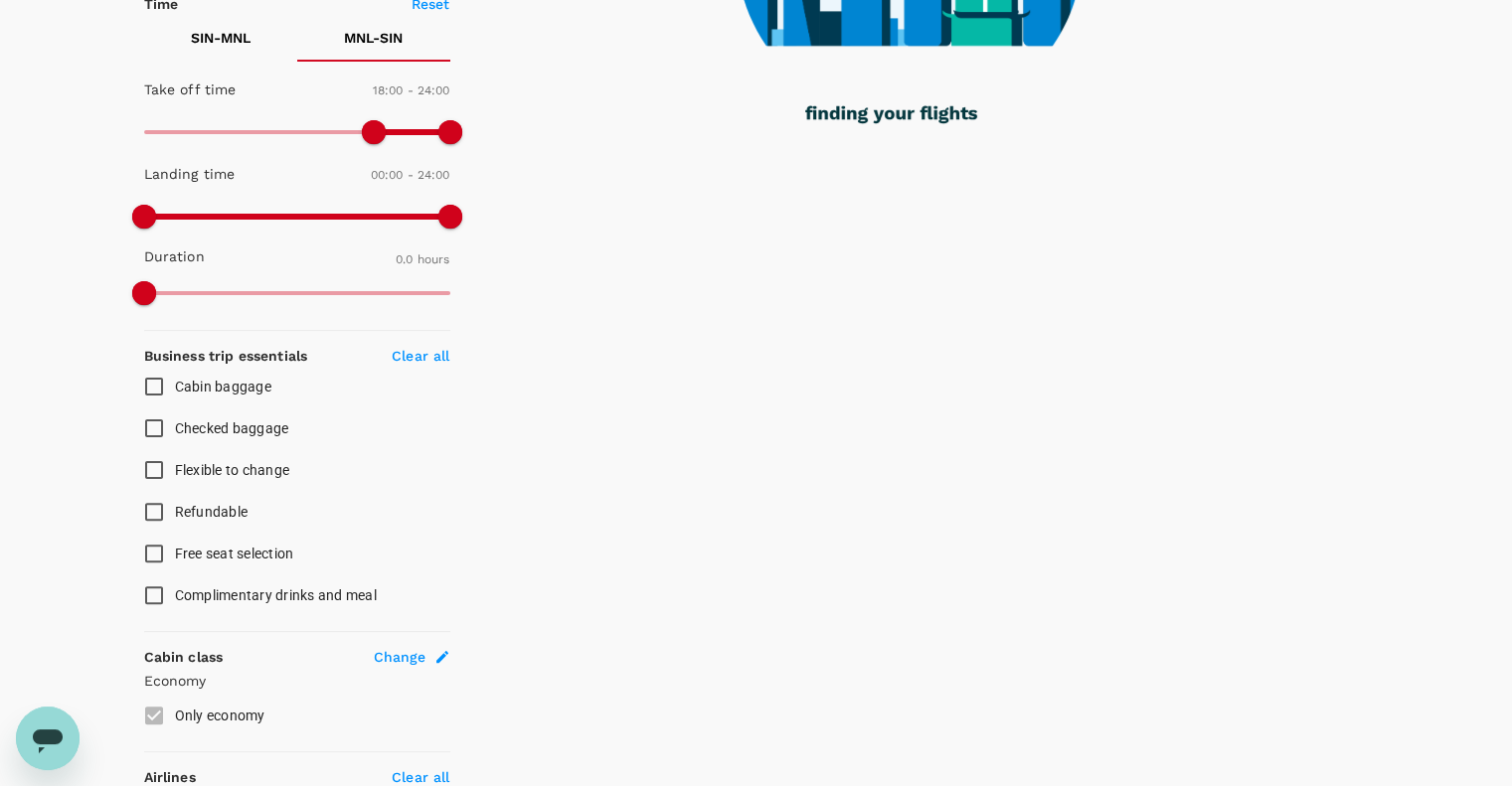scroll, scrollTop: 131, scrollLeft: 0, axis: vertical 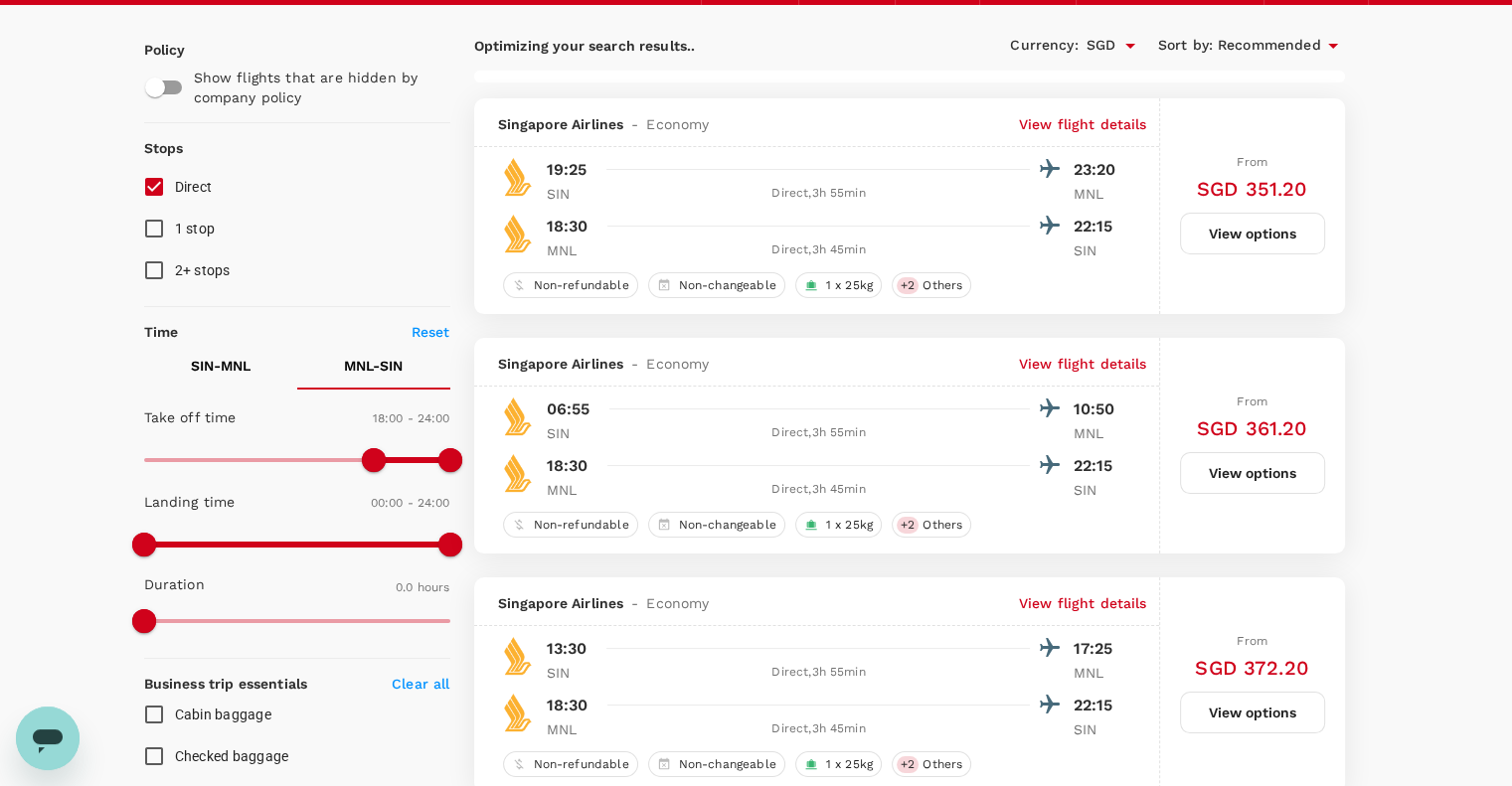checkbox on "false" 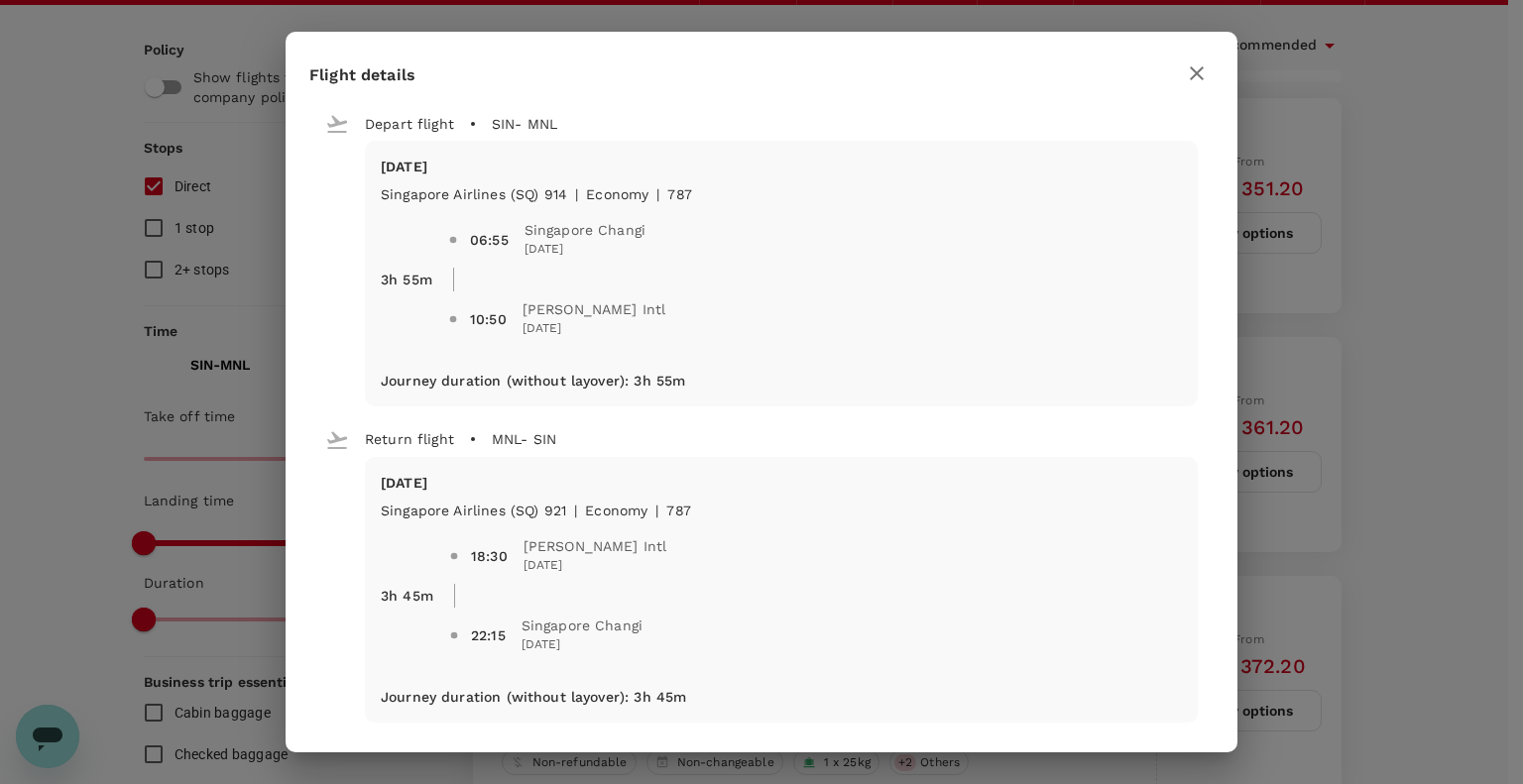 click 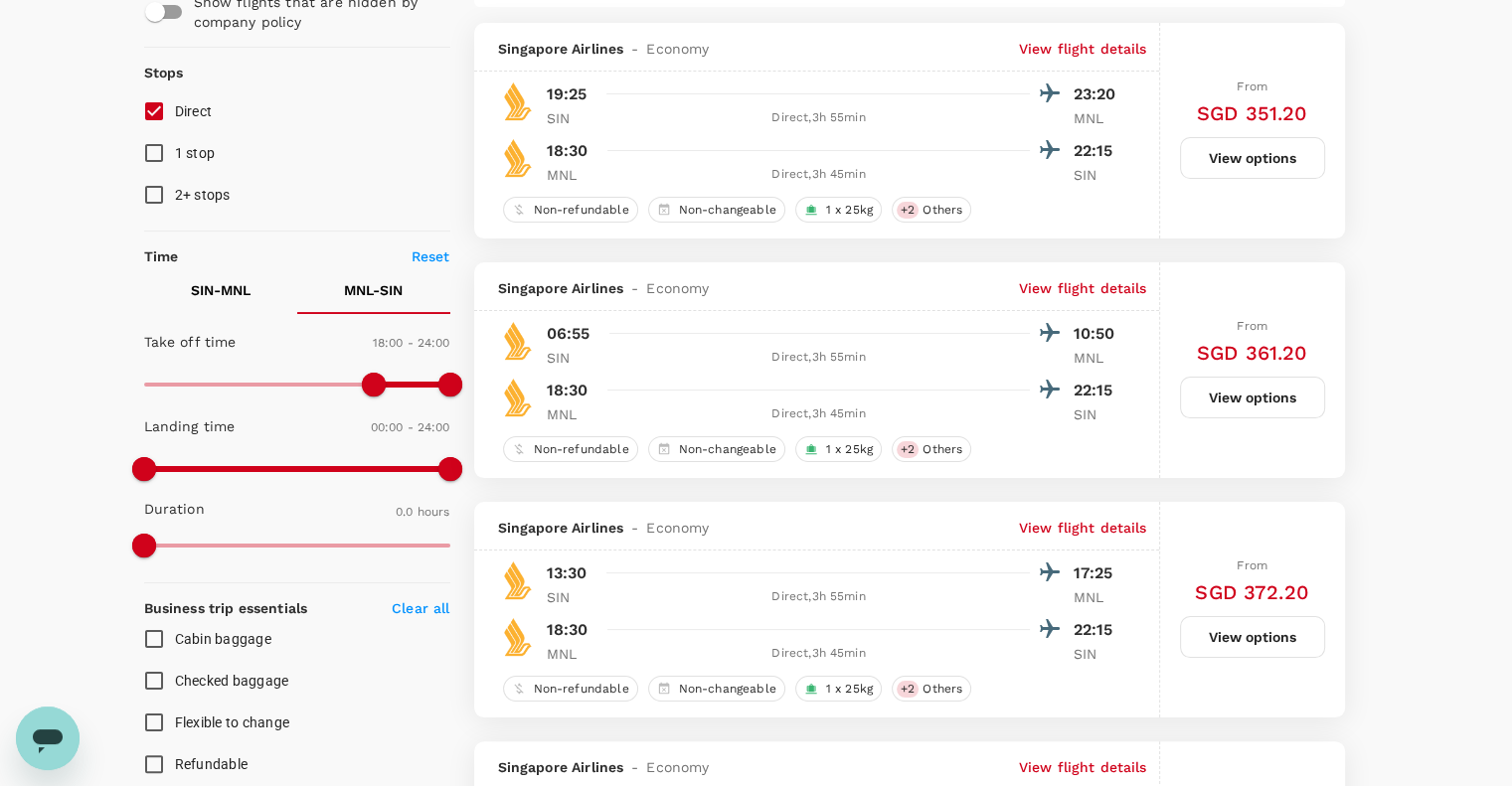 scroll, scrollTop: 263, scrollLeft: 0, axis: vertical 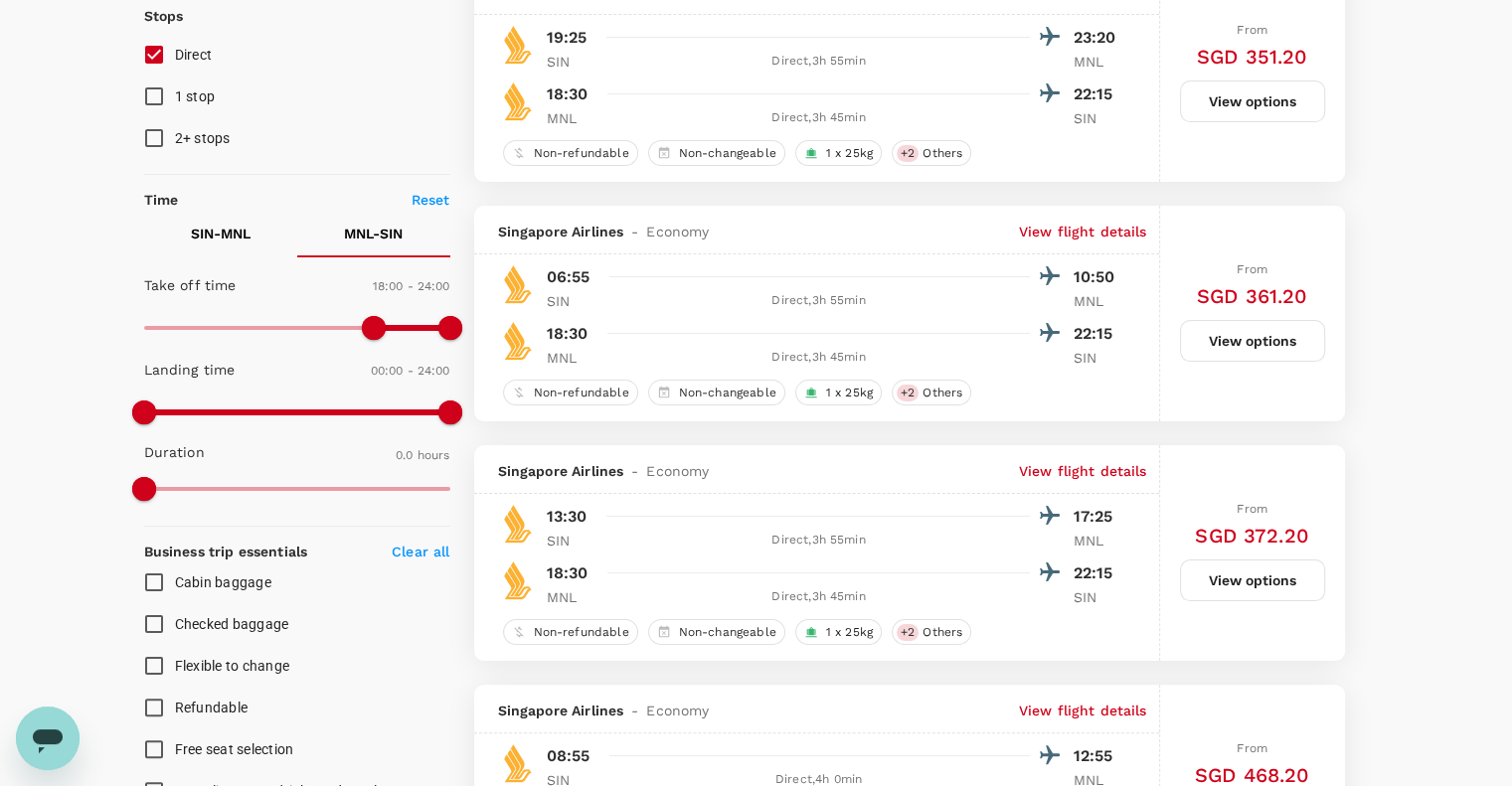 click on "SIN - MNL" at bounding box center (221, 234) 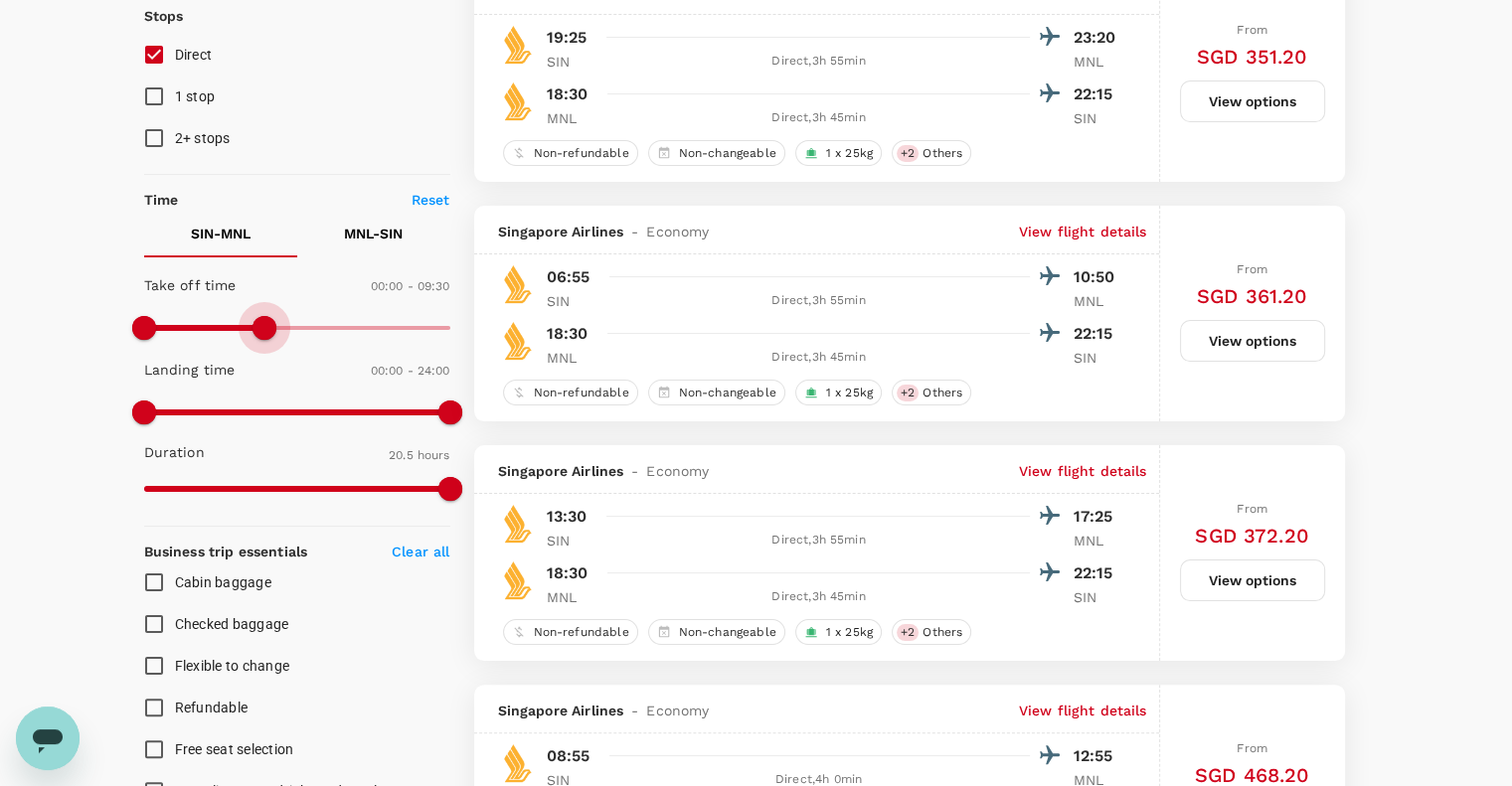 type on "540" 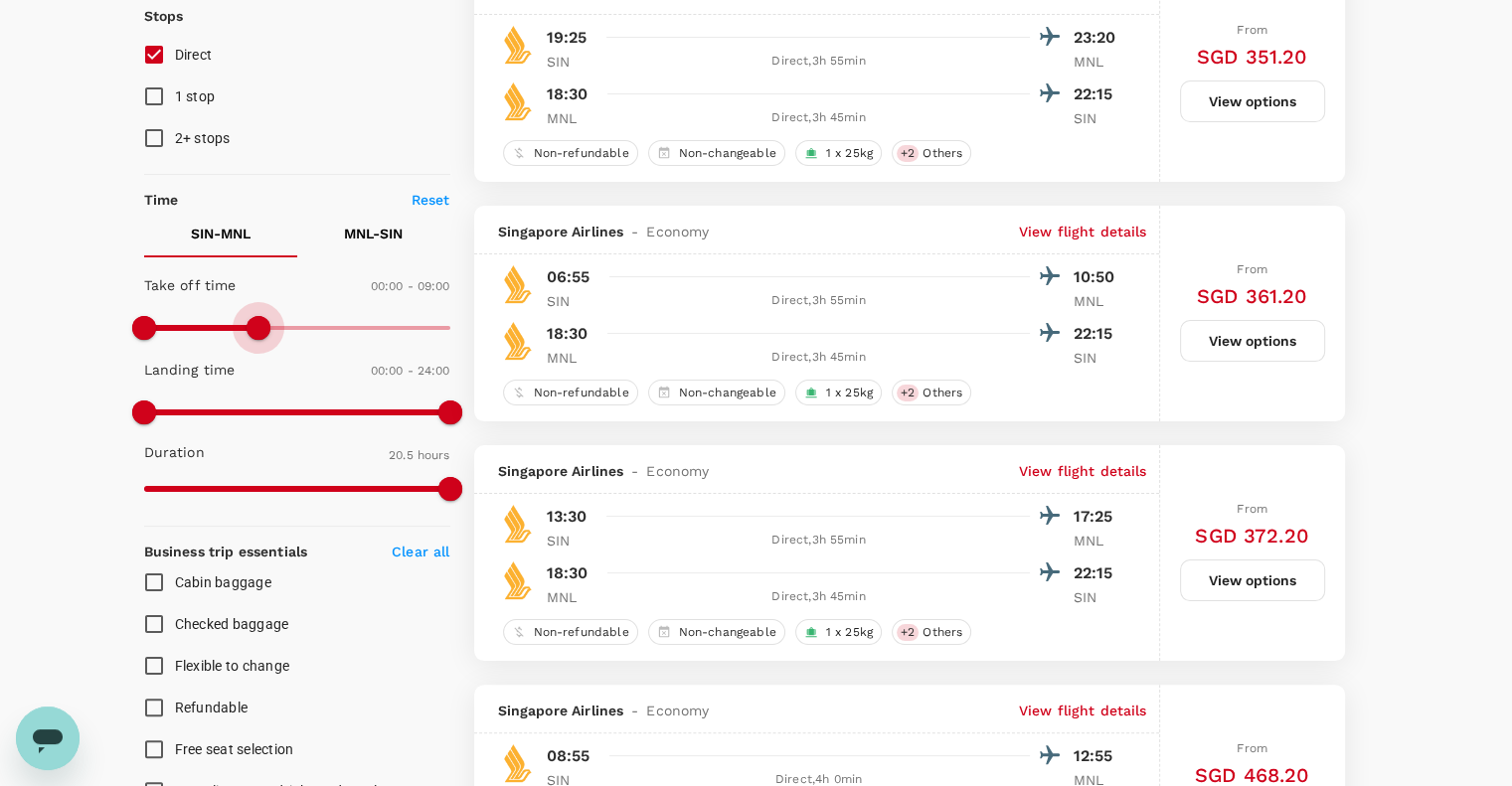 drag, startPoint x: 454, startPoint y: 327, endPoint x: 261, endPoint y: 343, distance: 193.66208 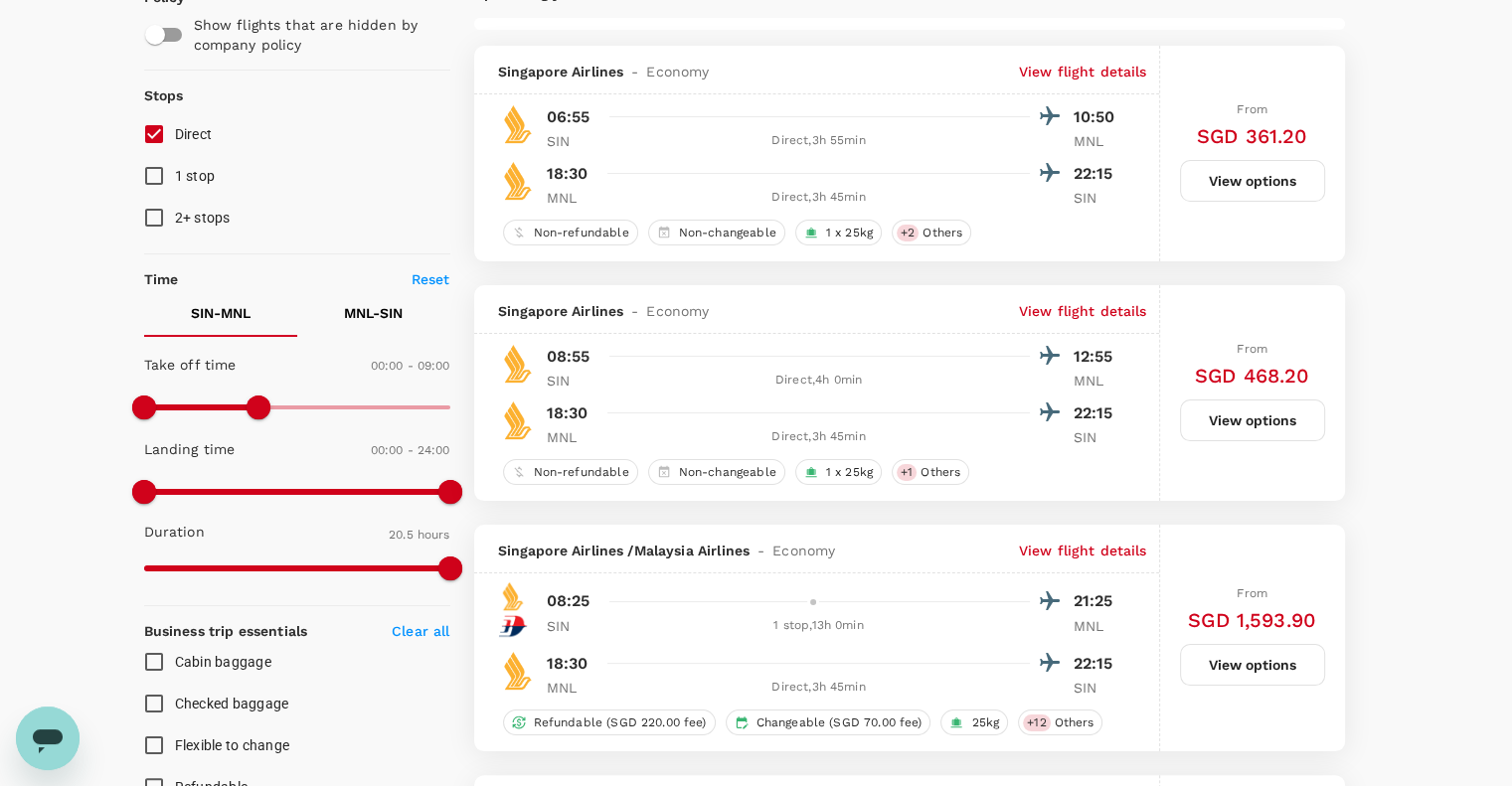 scroll, scrollTop: 132, scrollLeft: 0, axis: vertical 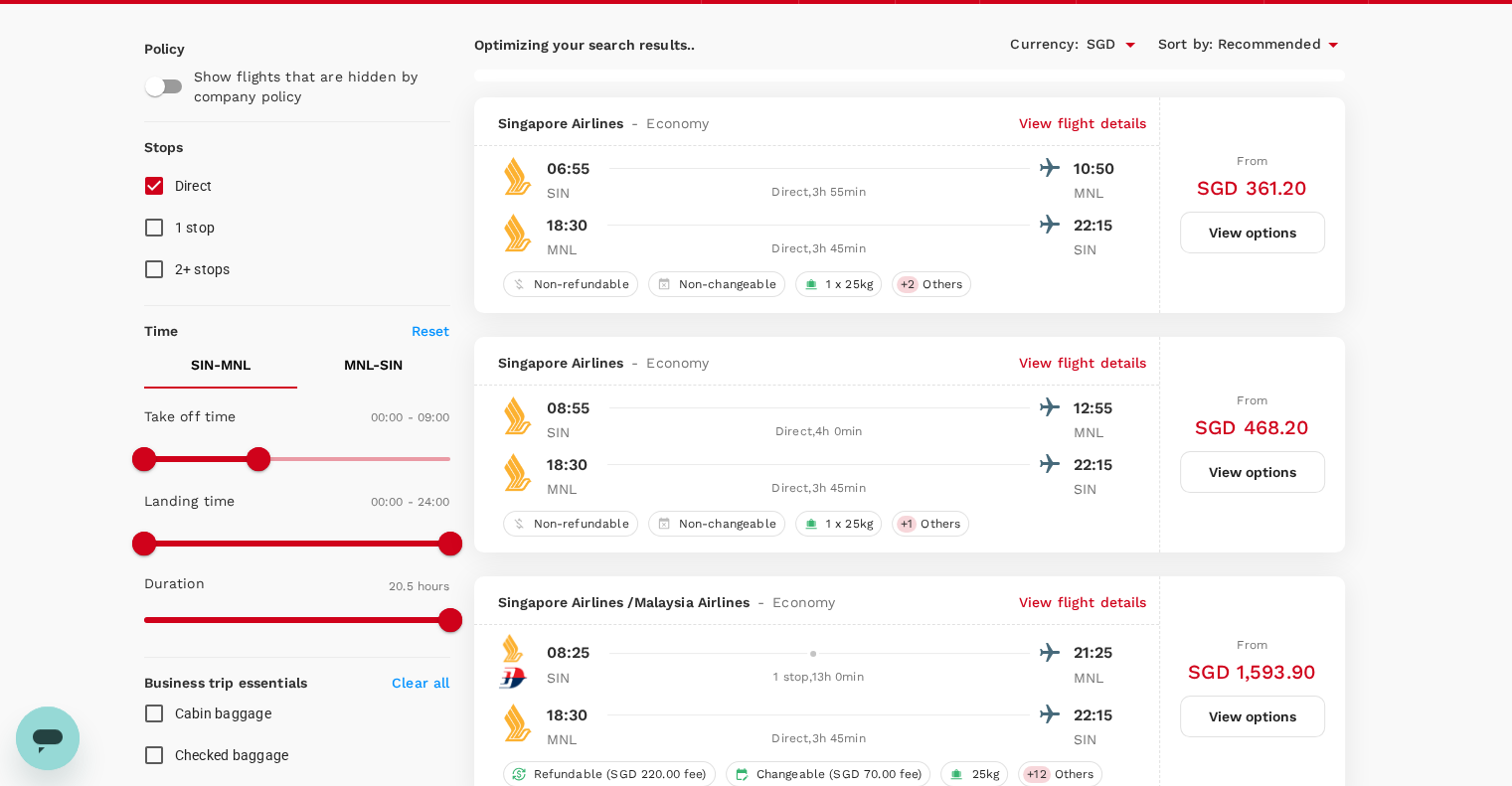 click on "View flight details" at bounding box center (1083, 363) 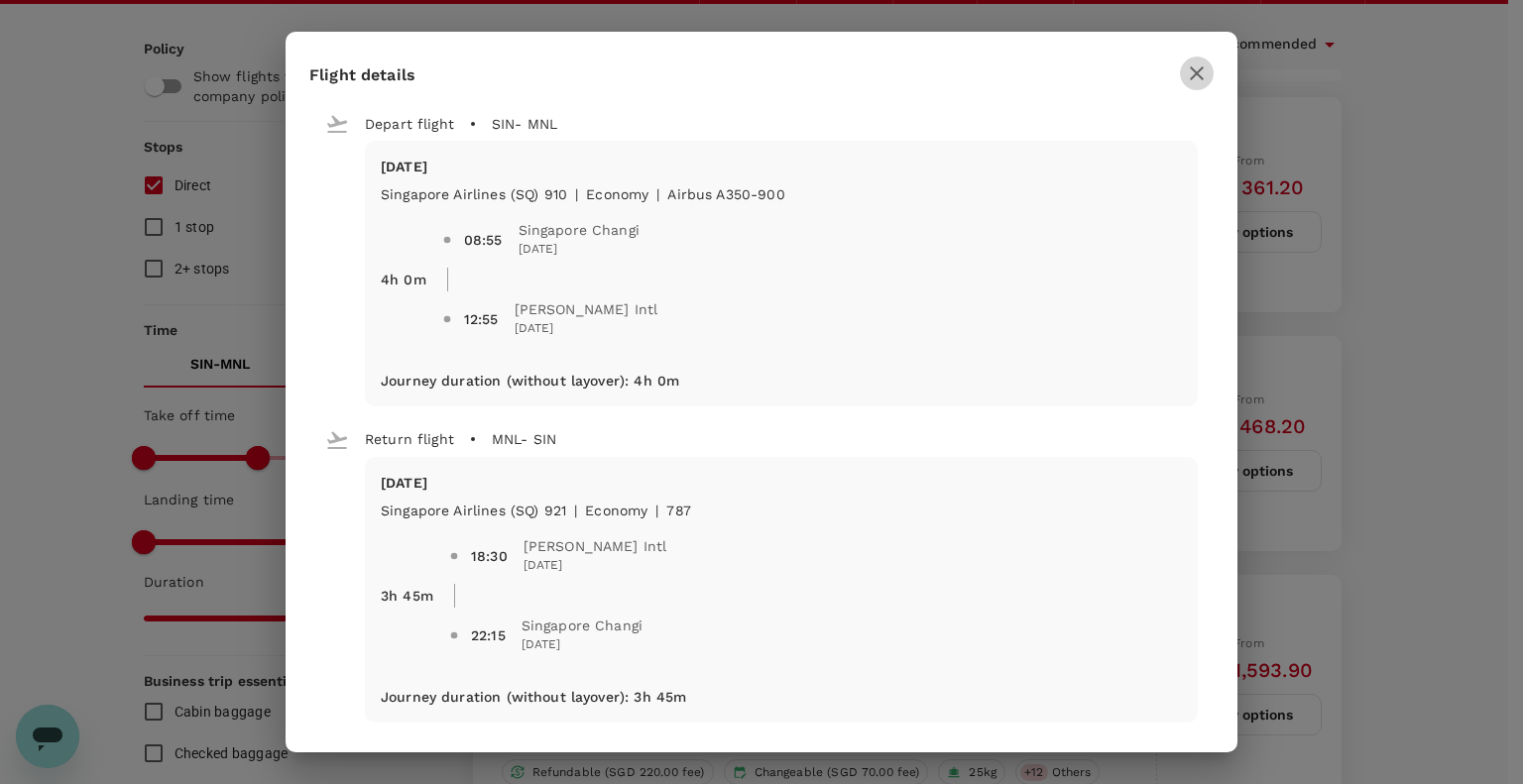 drag, startPoint x: 1206, startPoint y: 69, endPoint x: 1194, endPoint y: 80, distance: 16.27882 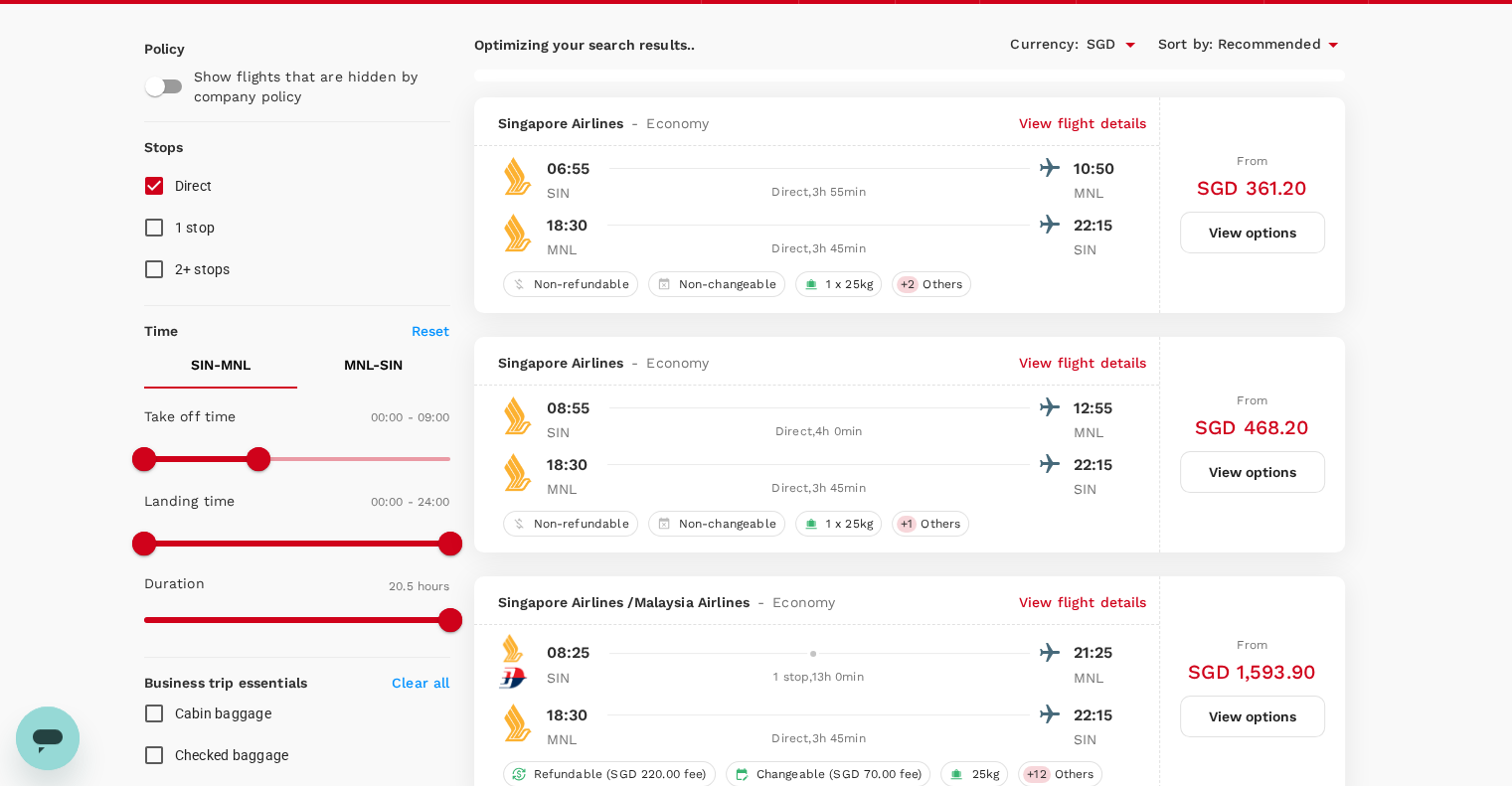 click on "Singapore Airlines     - Economy   View flight details" at bounding box center [816, 121] 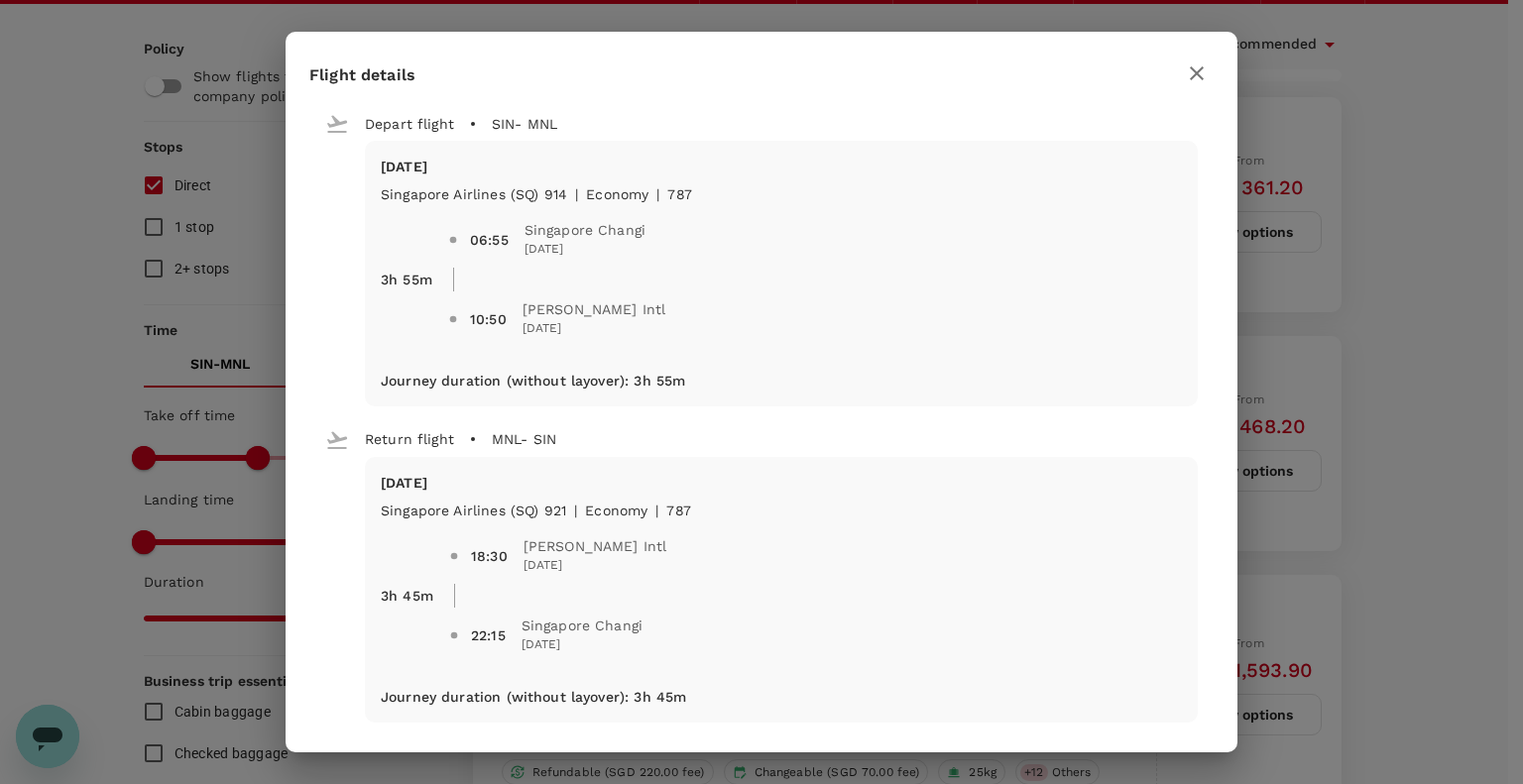 click at bounding box center (1197, 73) 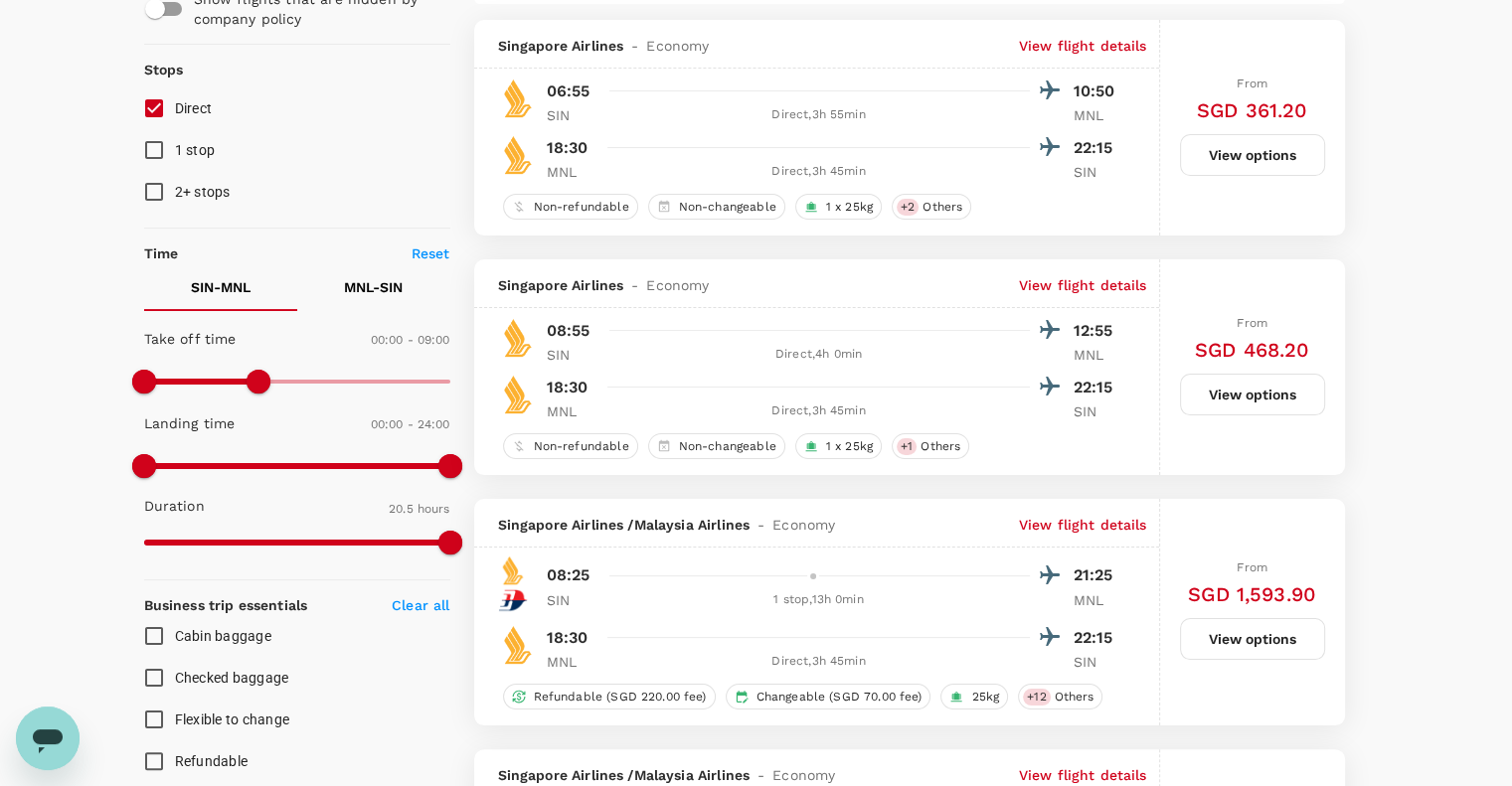 scroll, scrollTop: 264, scrollLeft: 0, axis: vertical 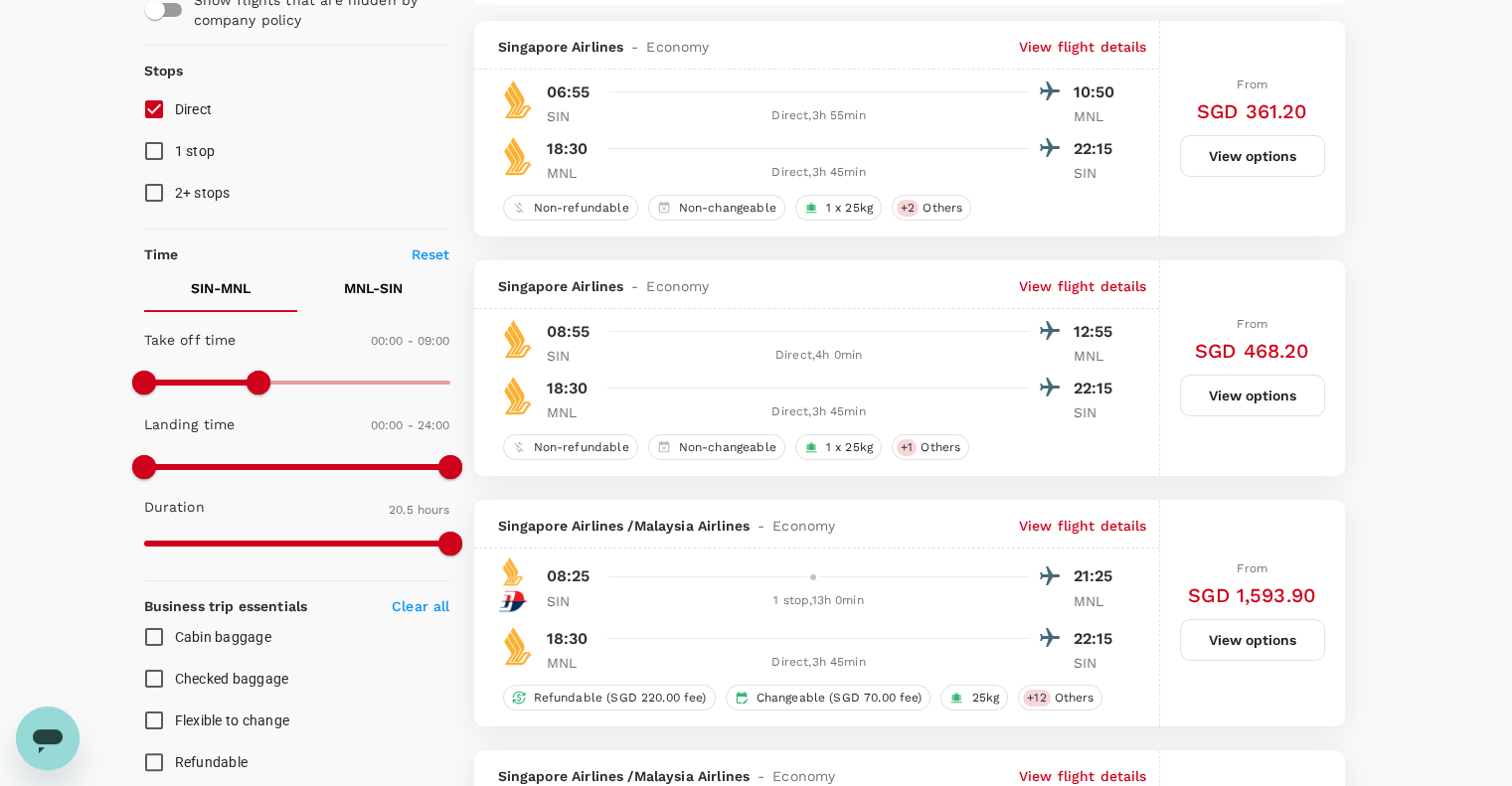 checkbox on "false" 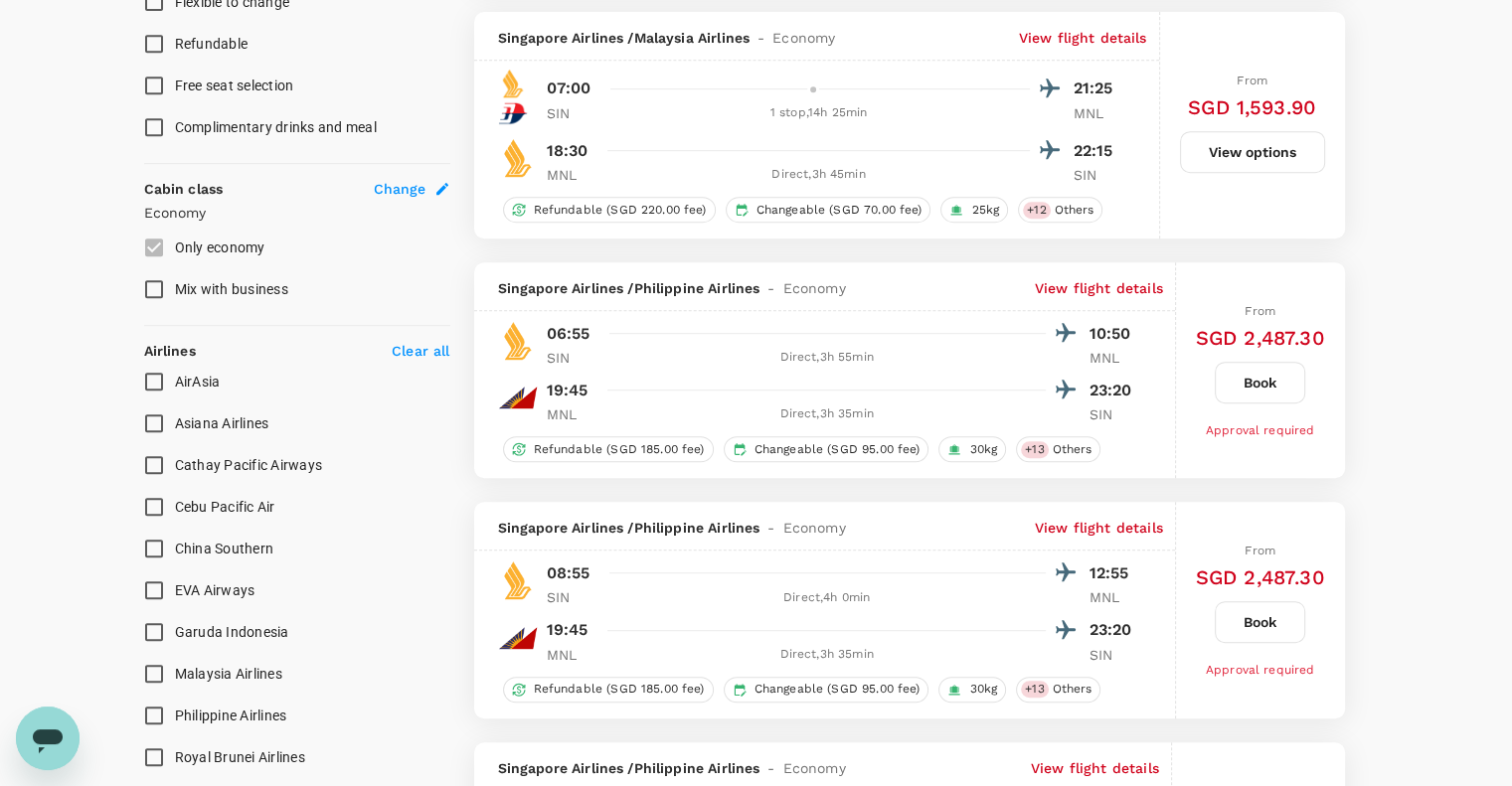 scroll, scrollTop: 0, scrollLeft: 0, axis: both 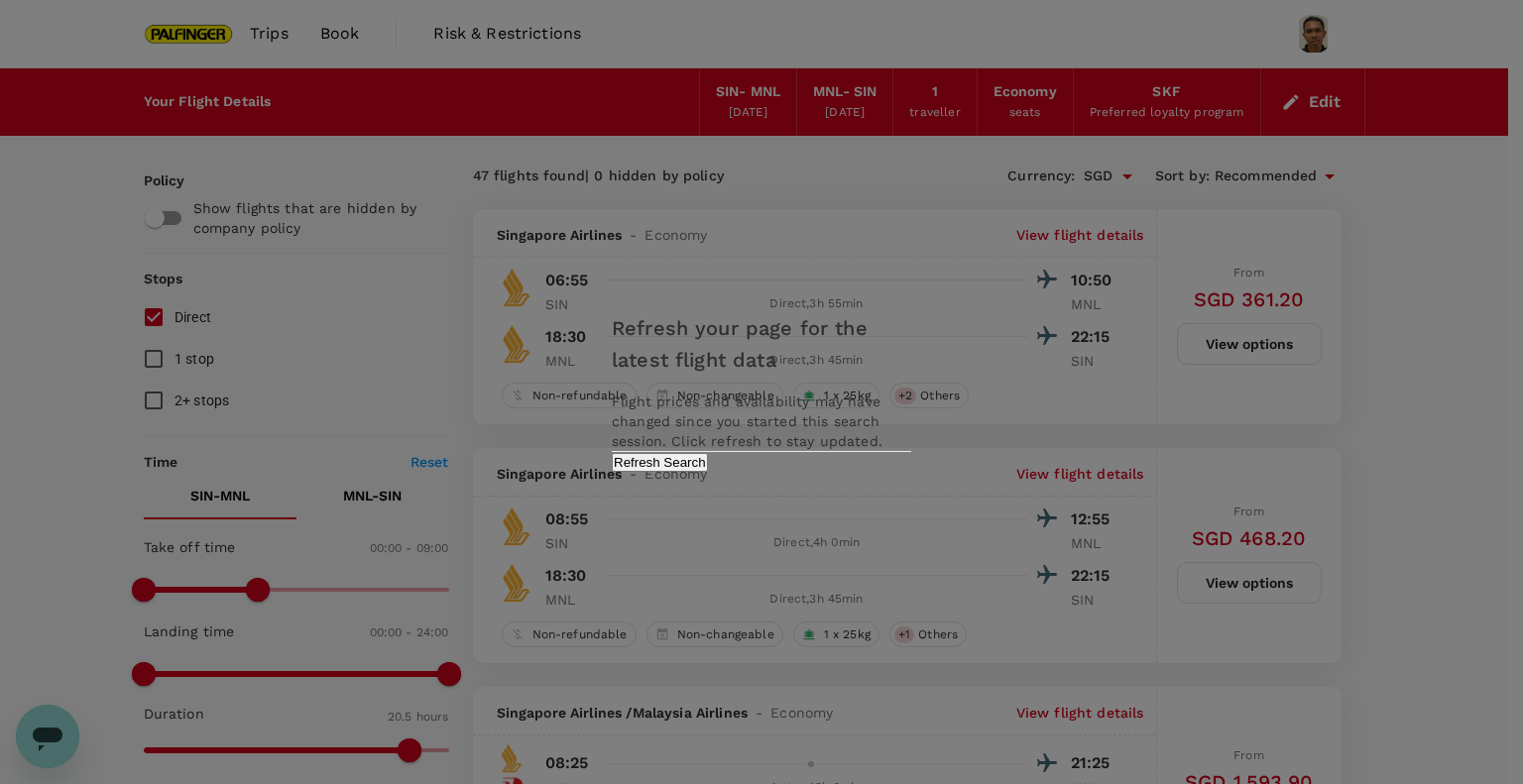 drag, startPoint x: 0, startPoint y: 272, endPoint x: 26, endPoint y: 272, distance: 26 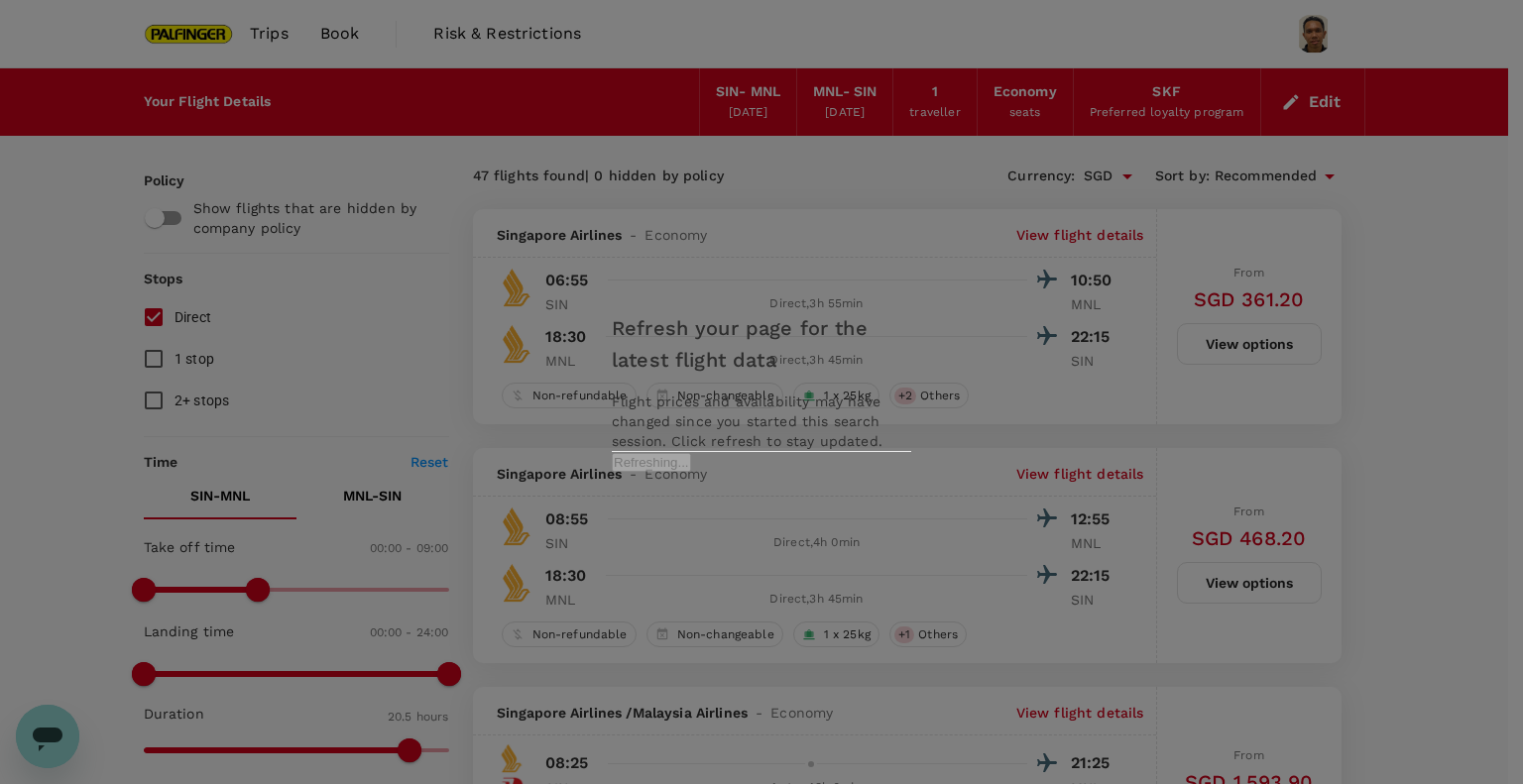 click on "Refresh your page for the latest flight data Flight prices and availability may have changed since you started this search session. Click refresh to stay updated. Refreshing..." at bounding box center (762, 392) 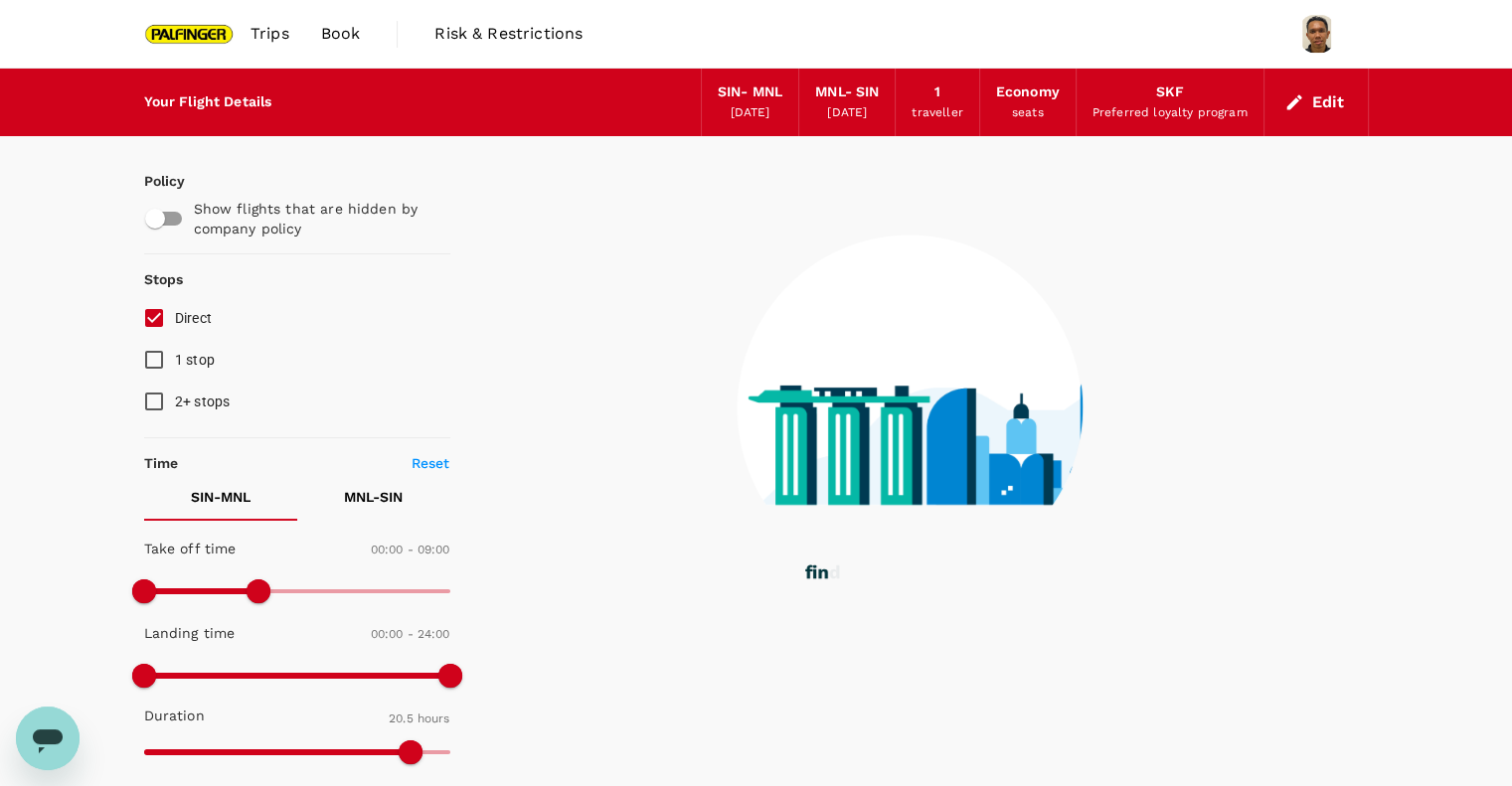 type on "0" 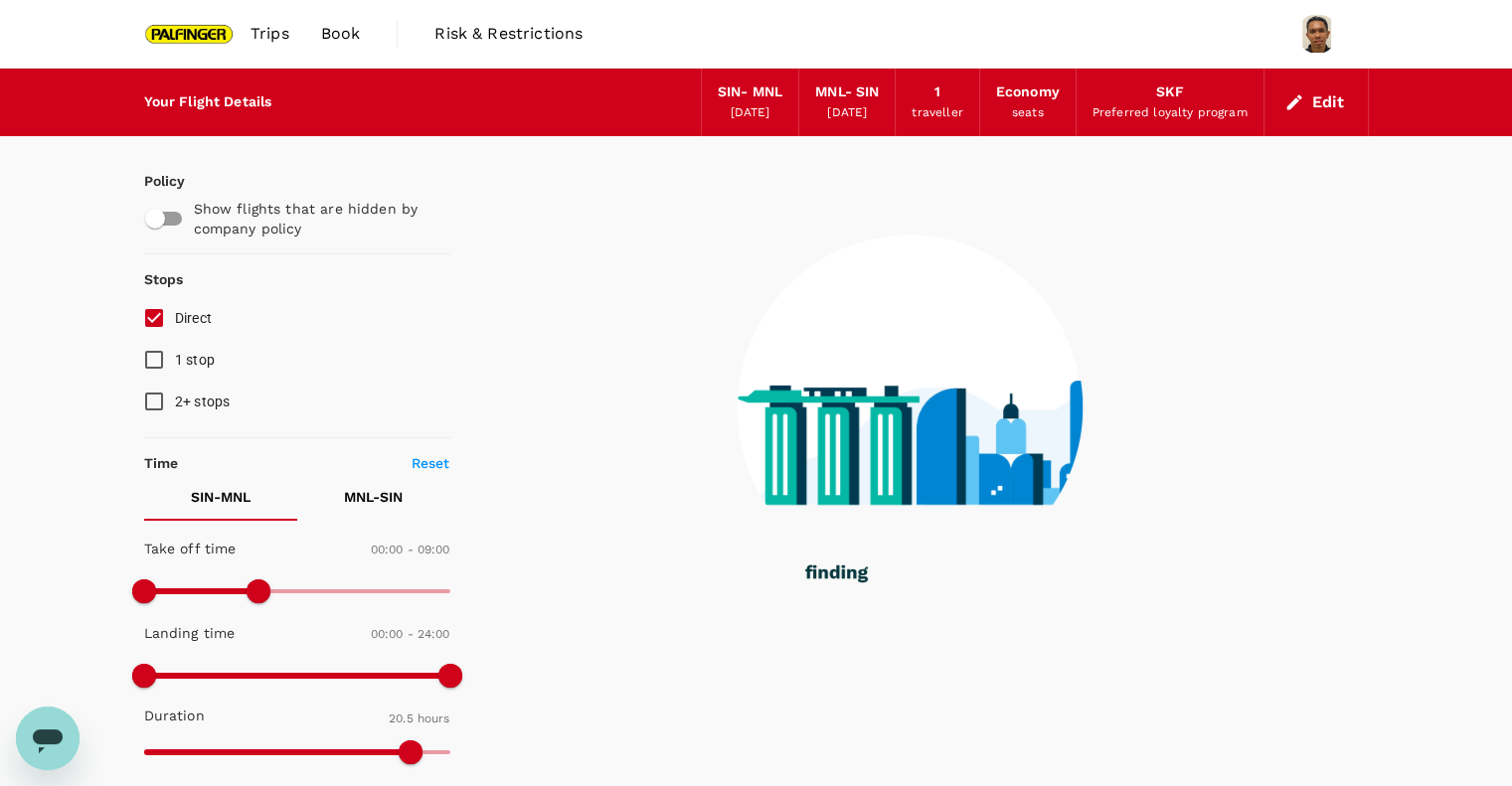 click at bounding box center [190, 34] 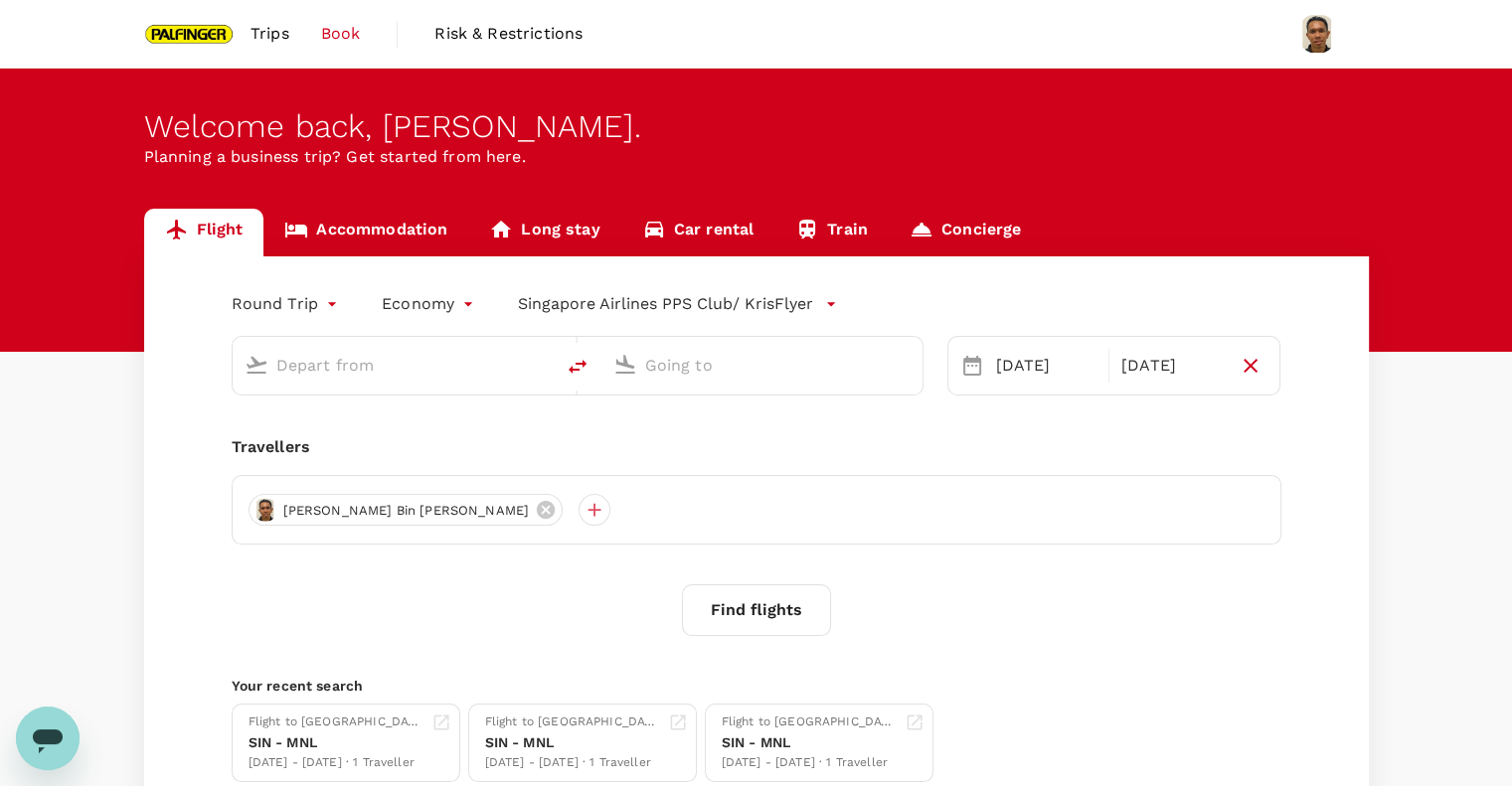 type on "Singapore Changi (SIN)" 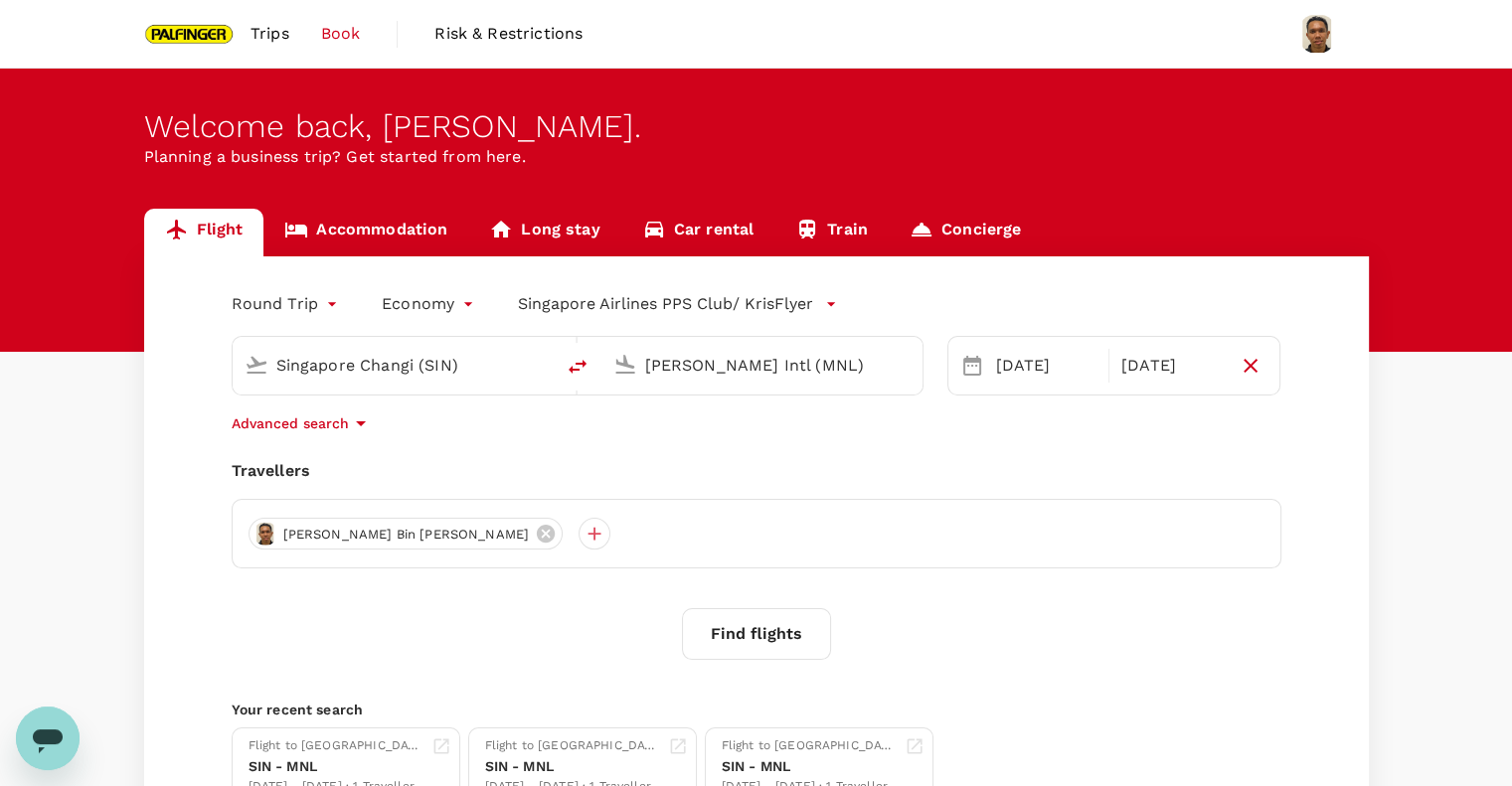type 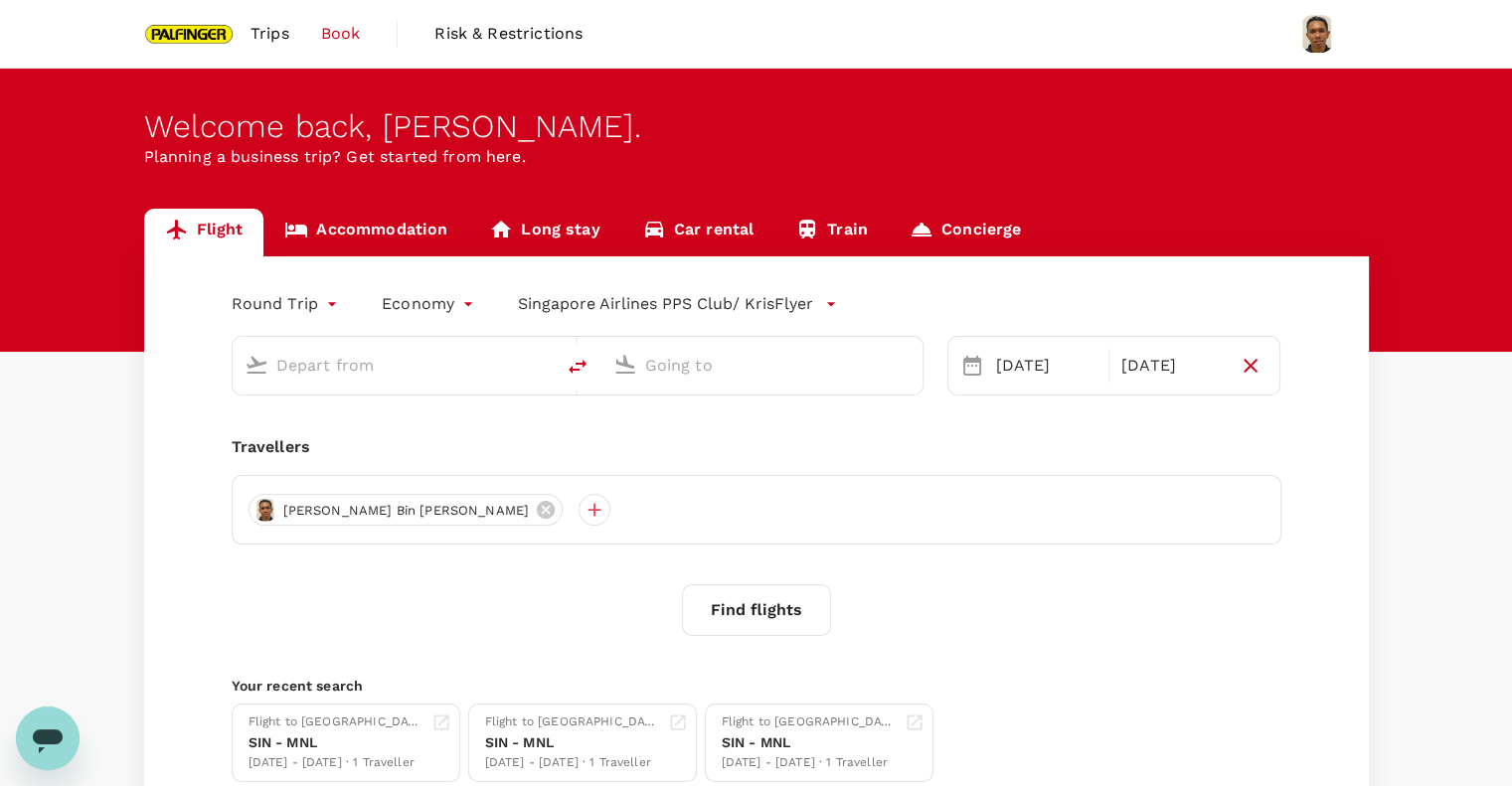 type on "Singapore Changi (SIN)" 